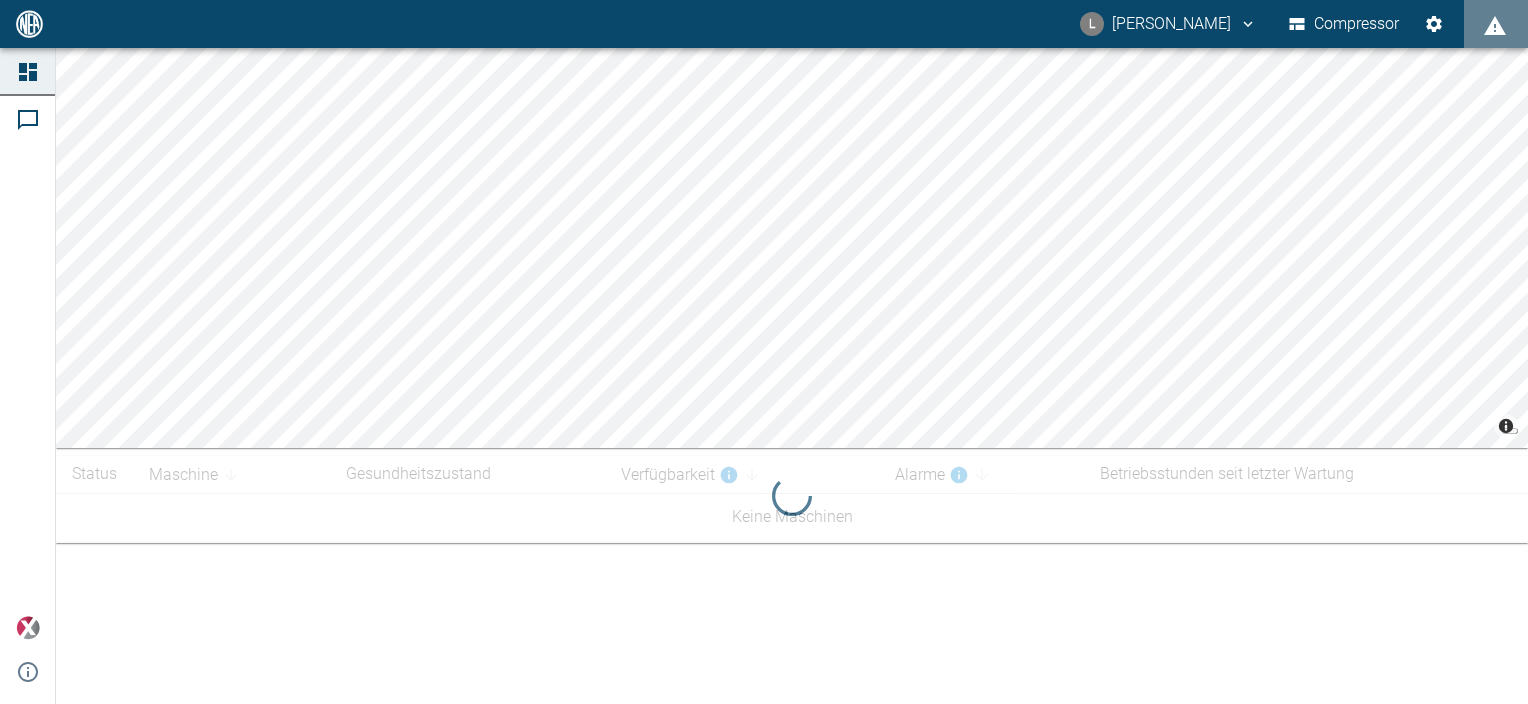 scroll, scrollTop: 0, scrollLeft: 0, axis: both 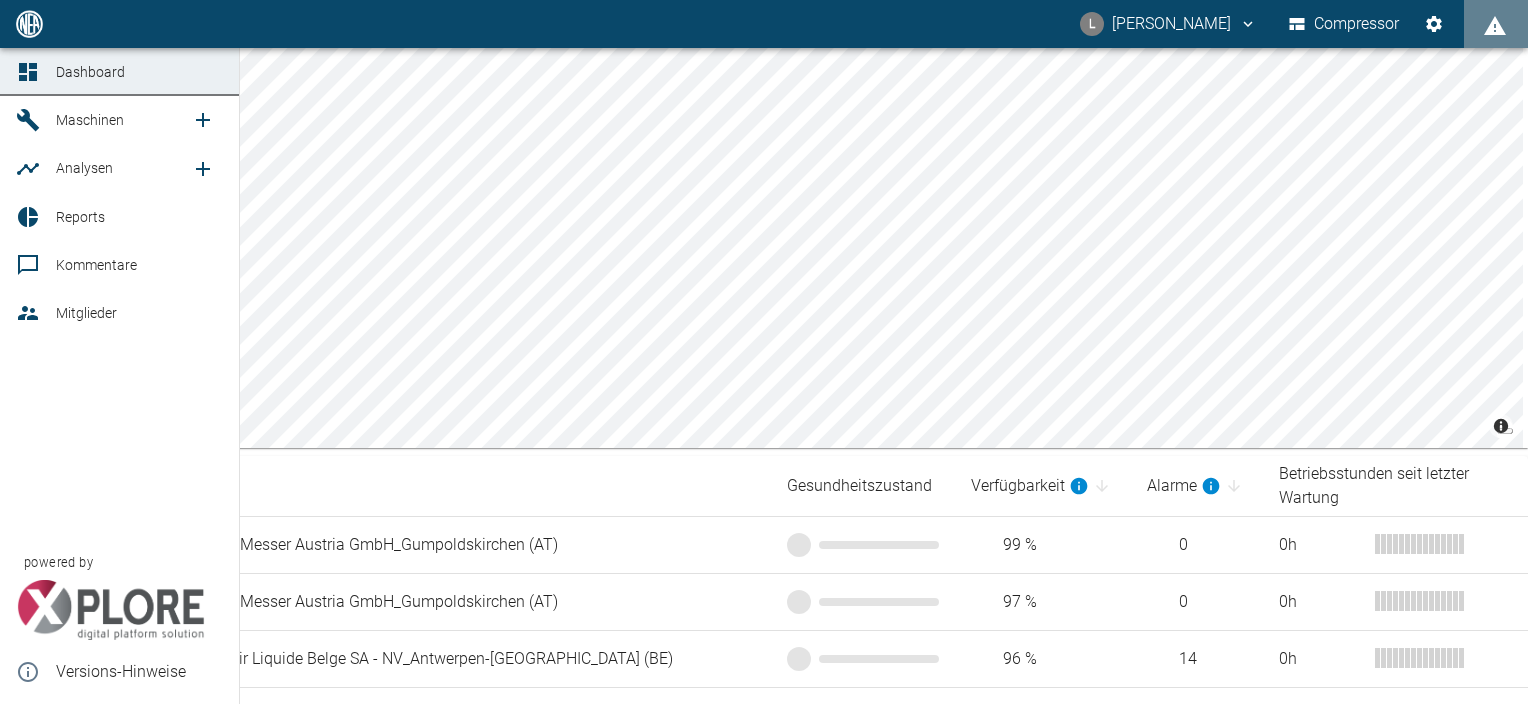 click on "Reports" at bounding box center [80, 217] 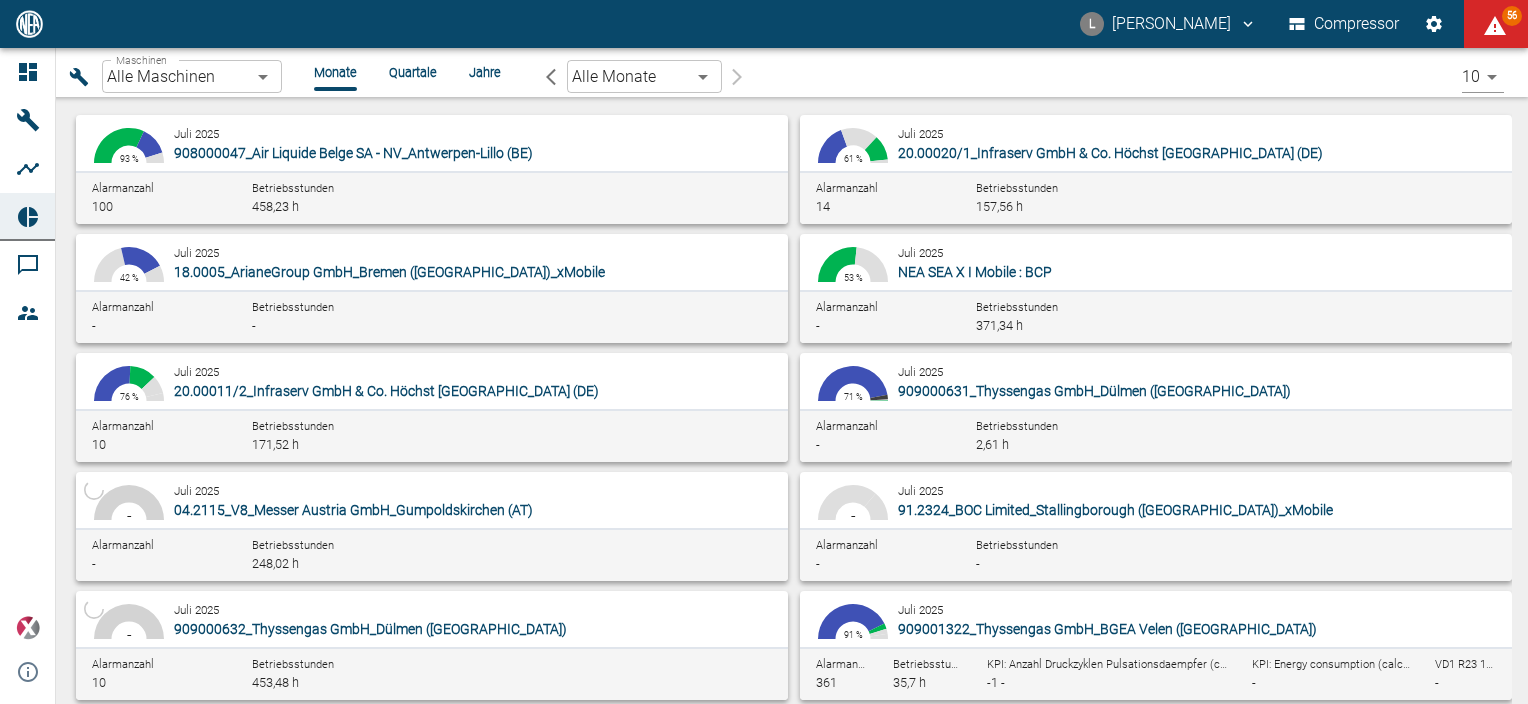 click on "908000047_Air Liquide Belge SA - NV_Antwerpen-Lillo (BE)" at bounding box center (353, 153) 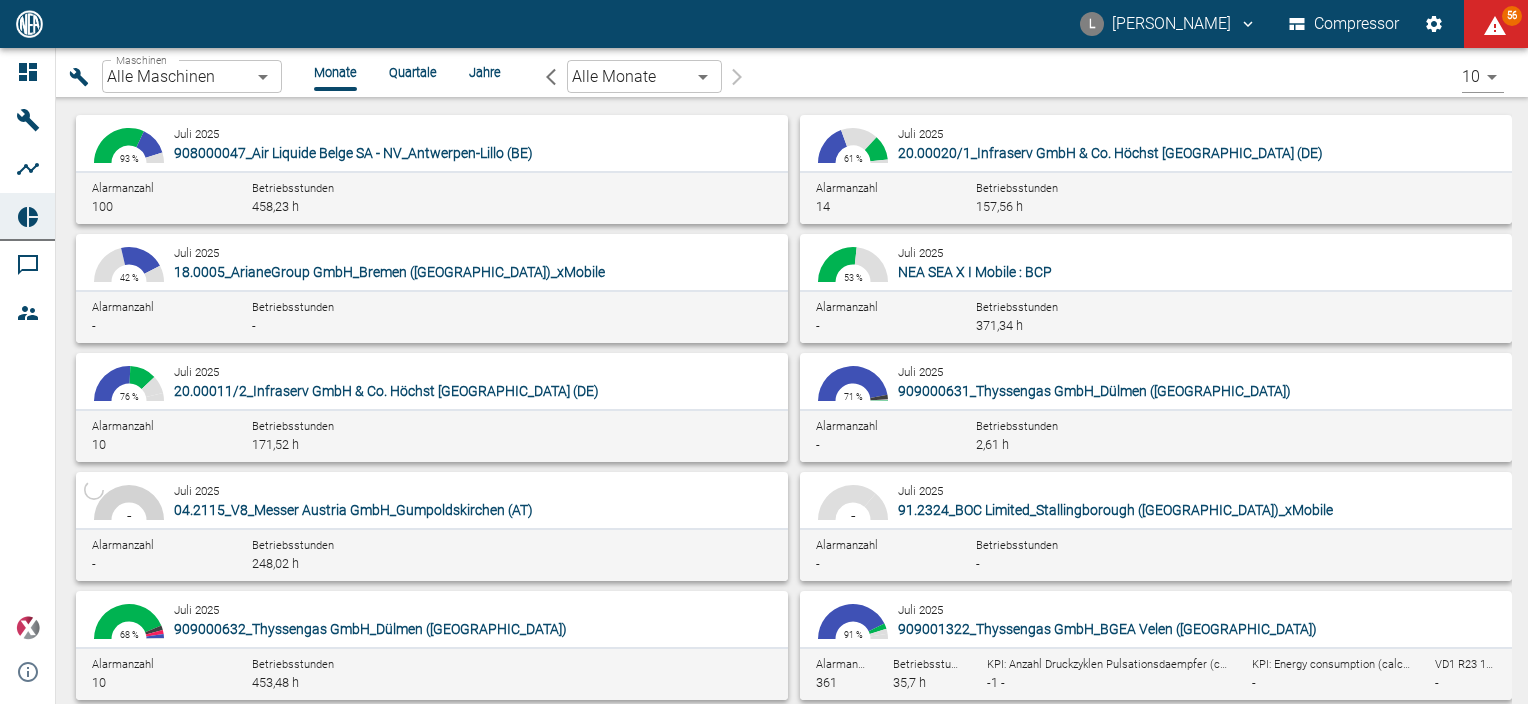 type on "53812aab-fb54-4a57-a574-01c3305aa274" 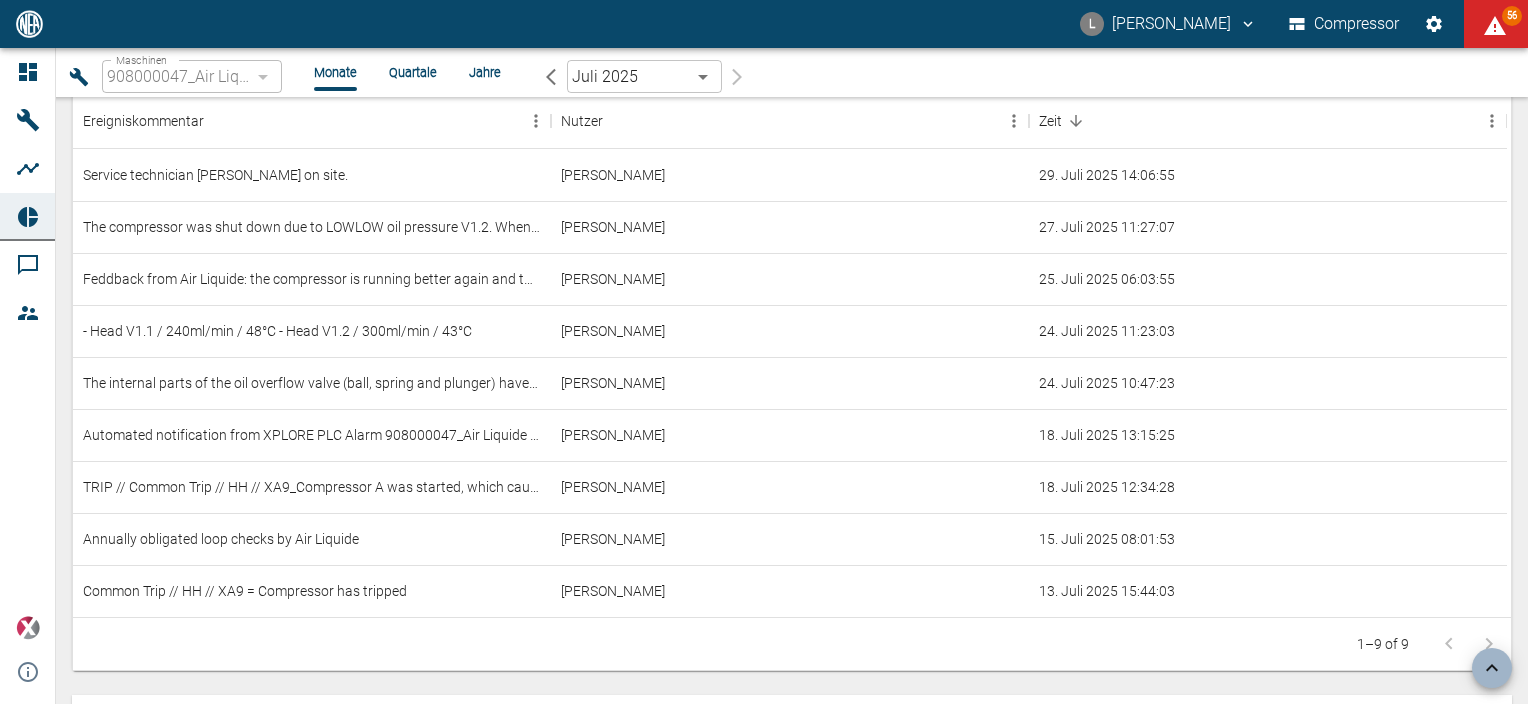 scroll, scrollTop: 1700, scrollLeft: 0, axis: vertical 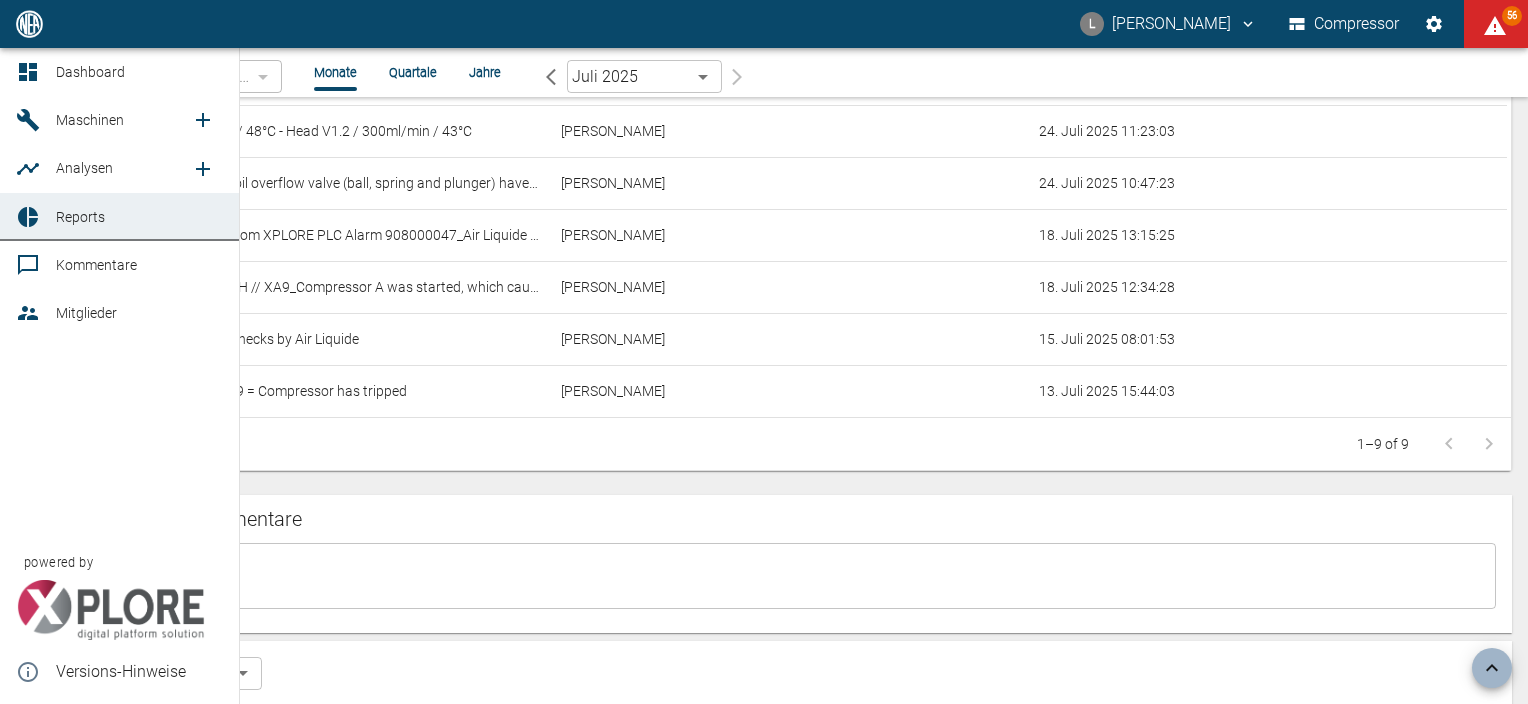 click on "Dashboard" at bounding box center (119, 72) 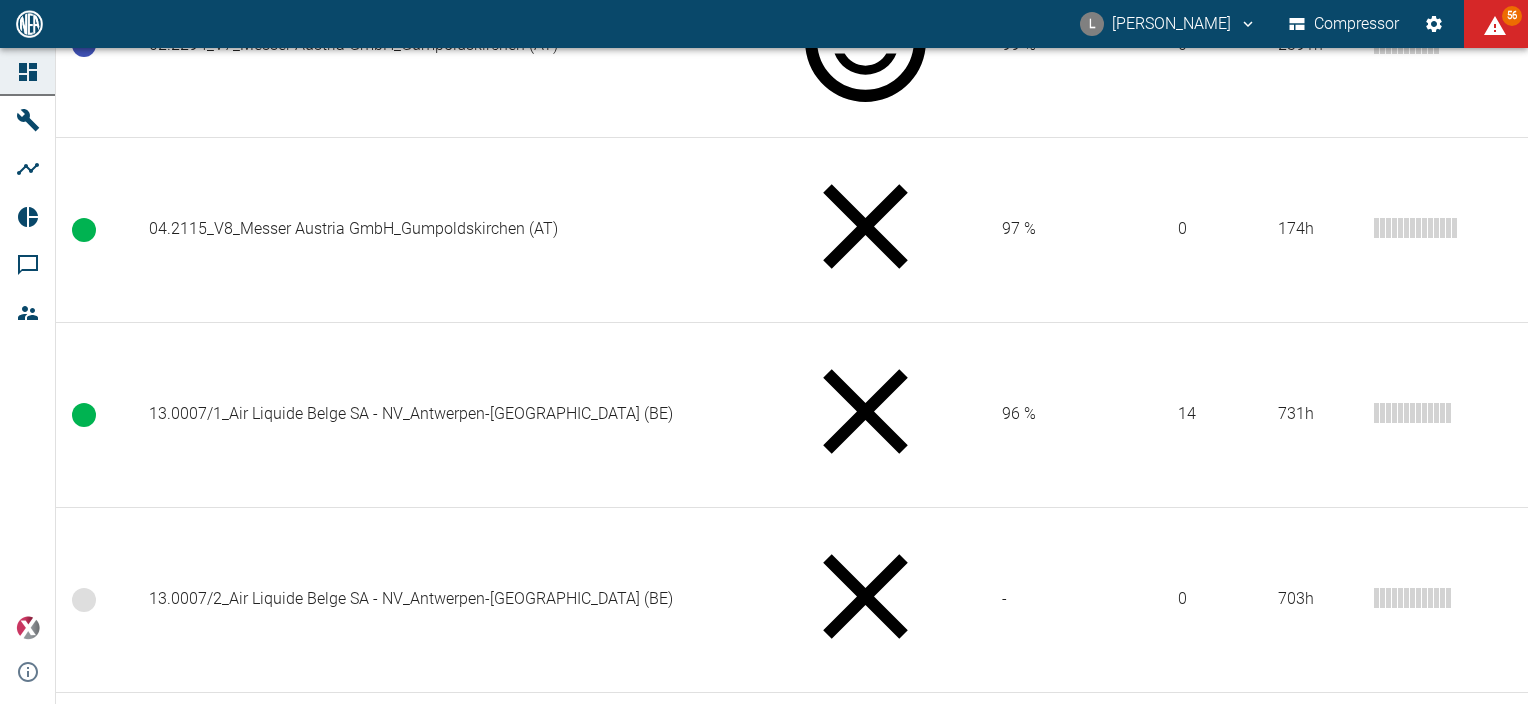 scroll, scrollTop: 600, scrollLeft: 0, axis: vertical 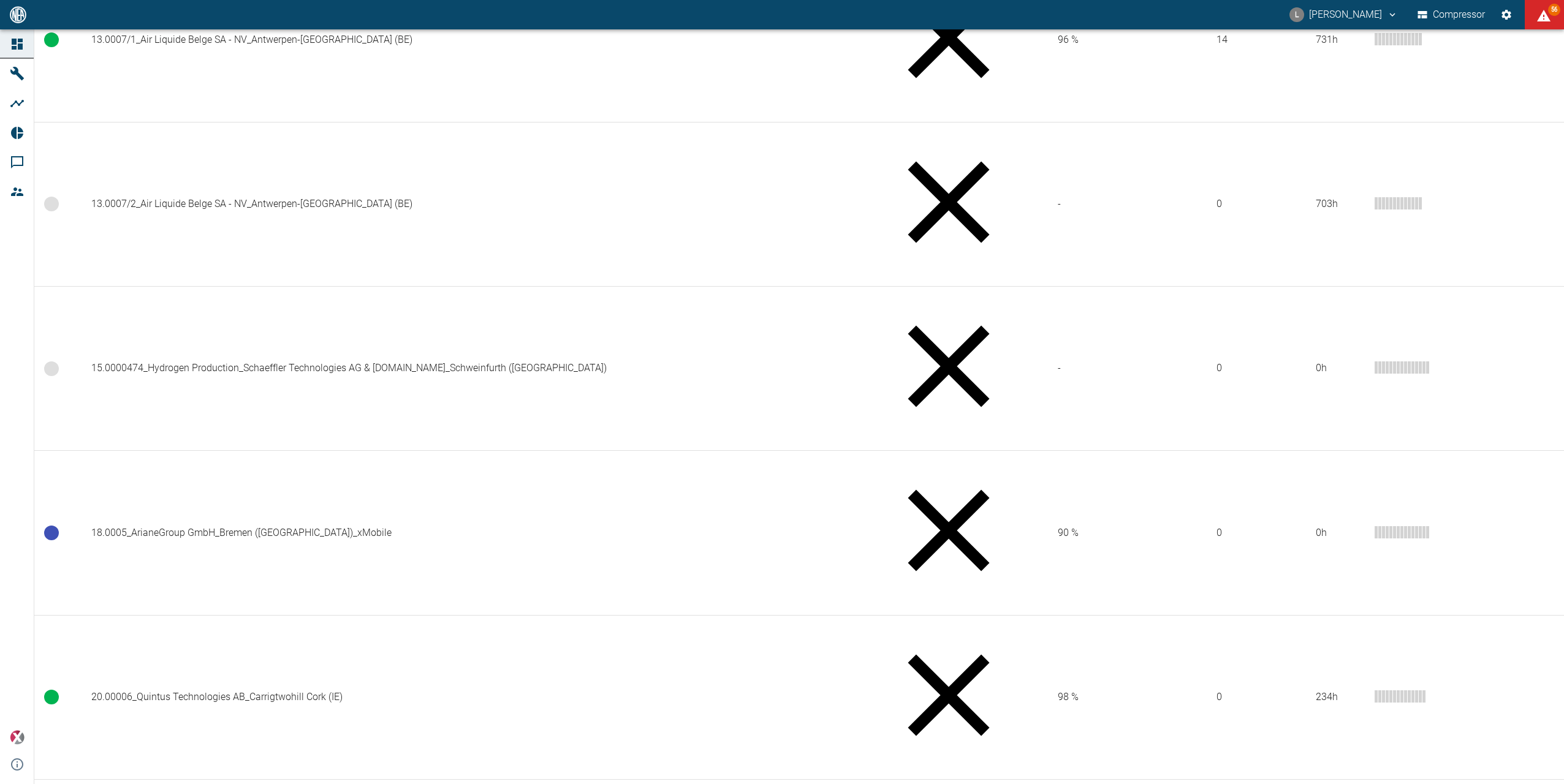 click on "HOFER_Saar-Pulvermetall GmbH_Saarwellingen ([GEOGRAPHIC_DATA])_xMobile" at bounding box center [475, 3820] 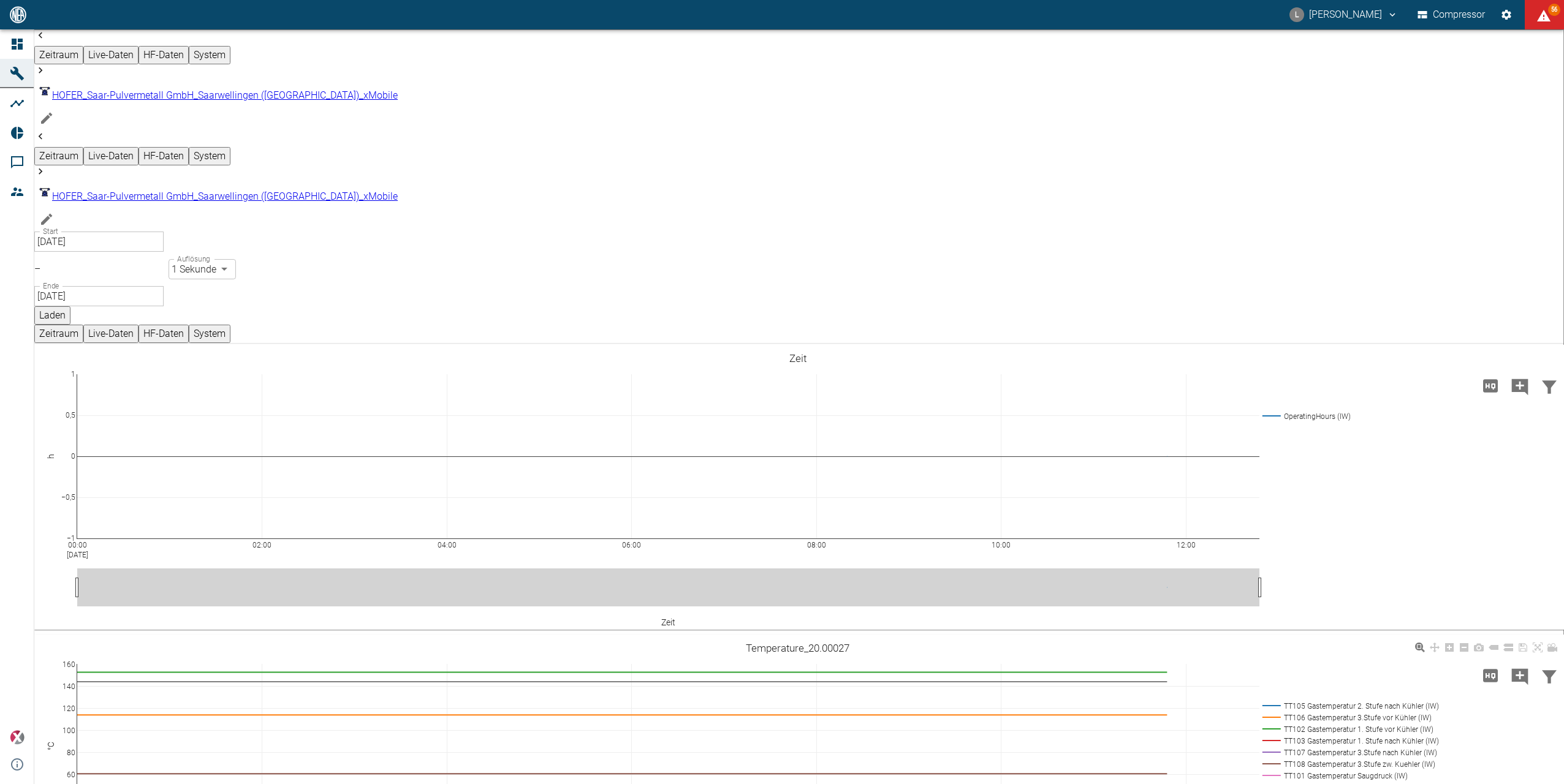 scroll, scrollTop: 0, scrollLeft: 0, axis: both 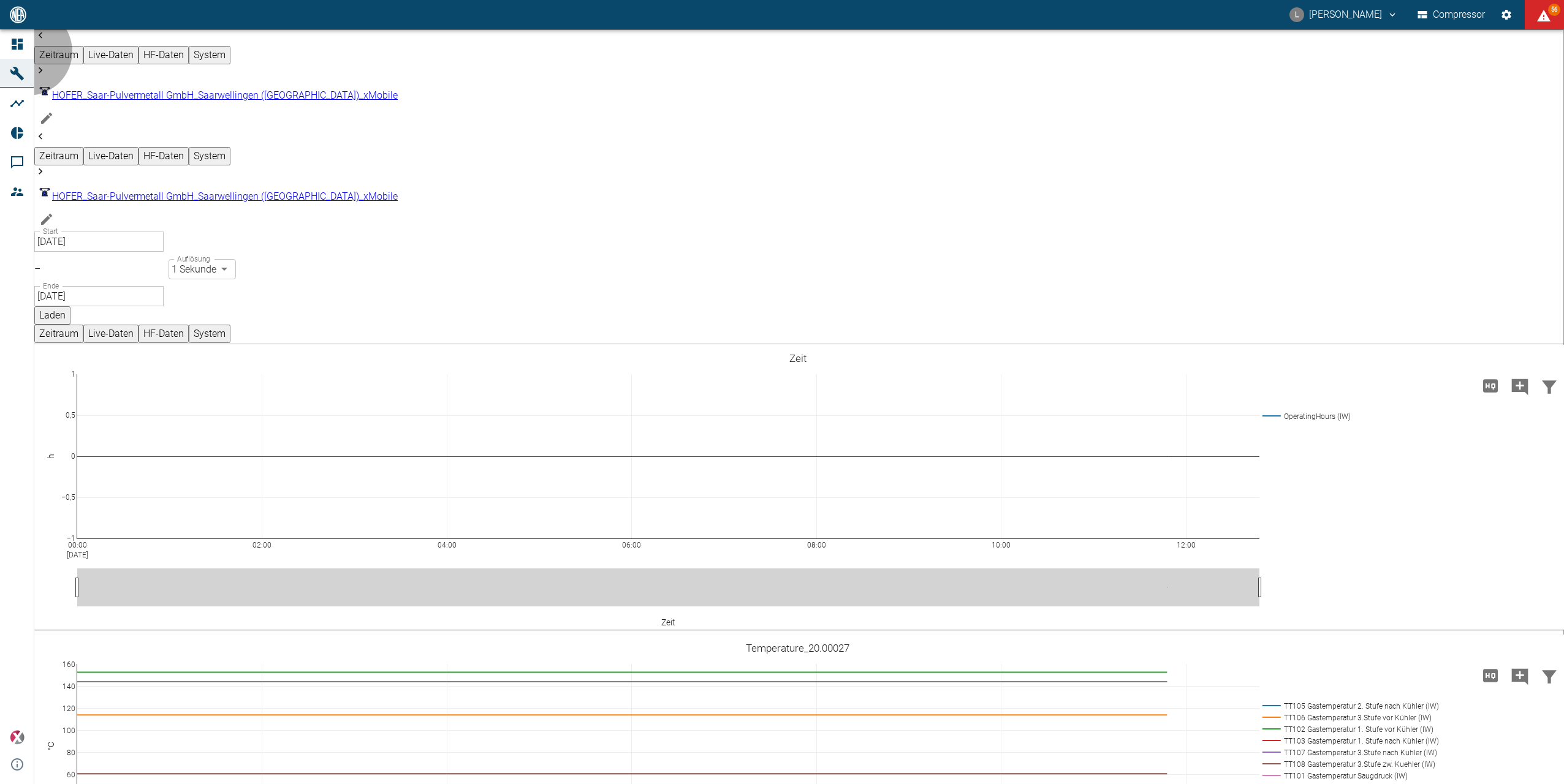 click on "Live-Daten" at bounding box center (111, 334) 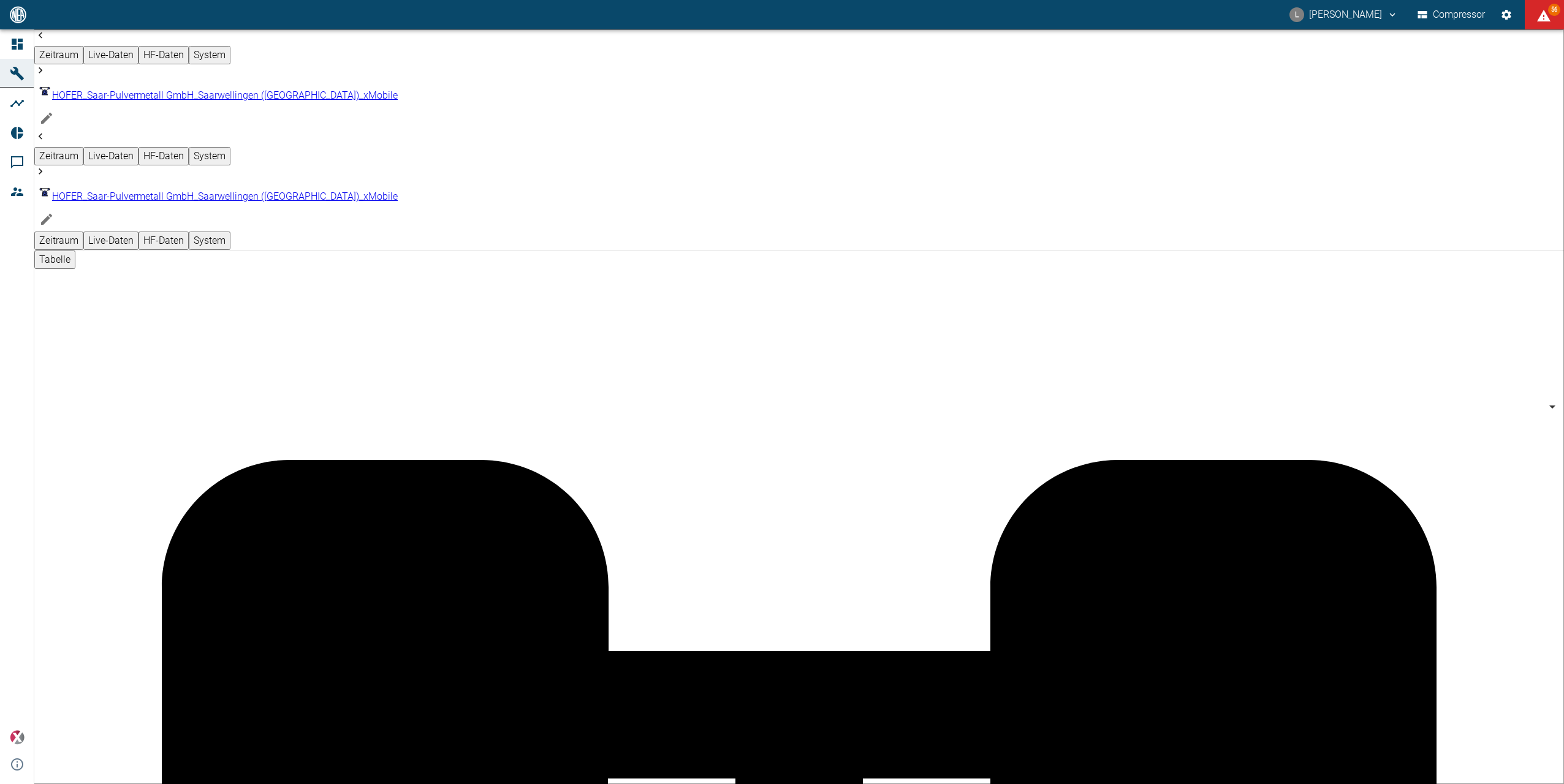 scroll, scrollTop: 0, scrollLeft: 0, axis: both 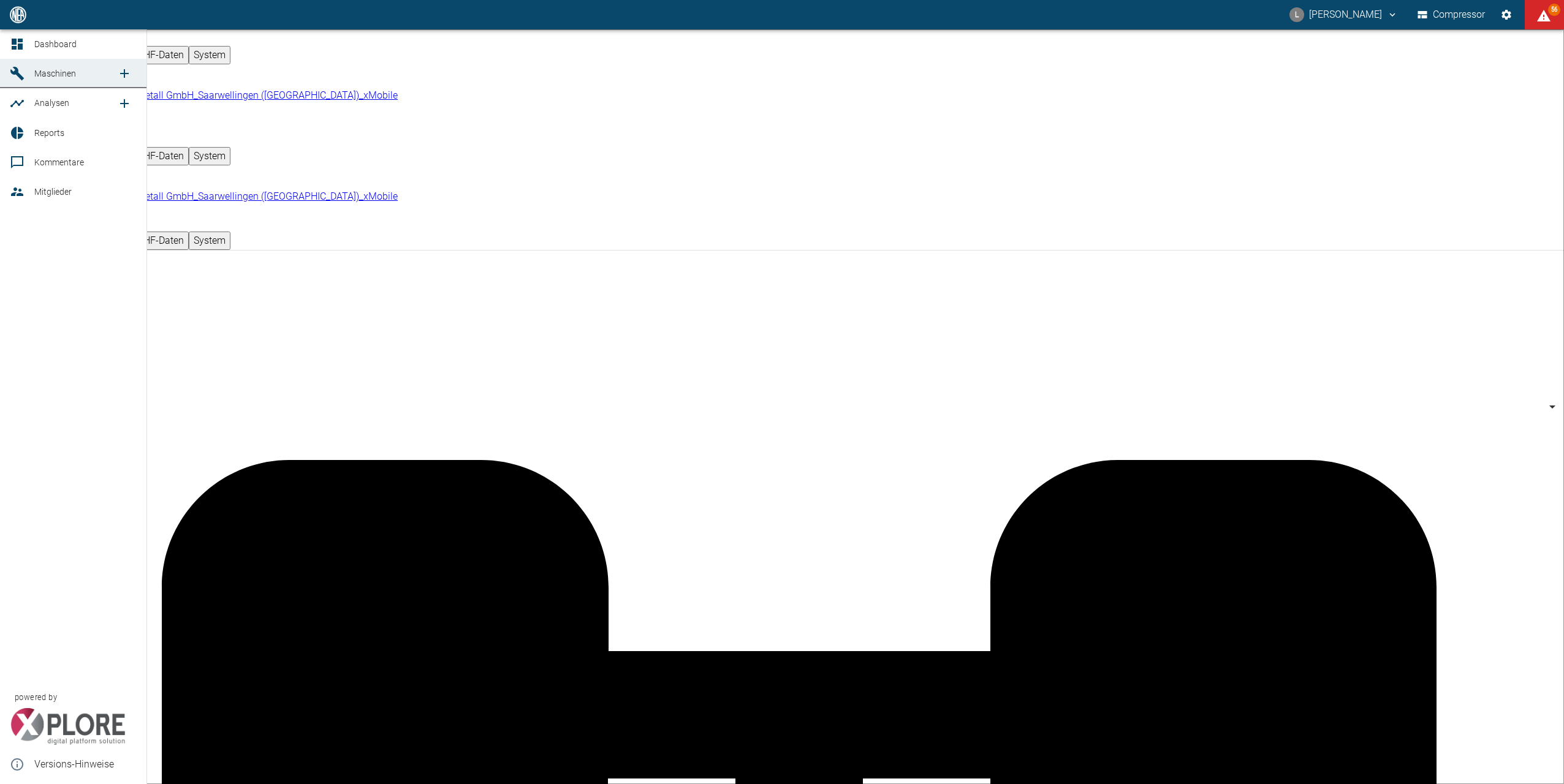 click on "Dashboard" at bounding box center (73, 44) 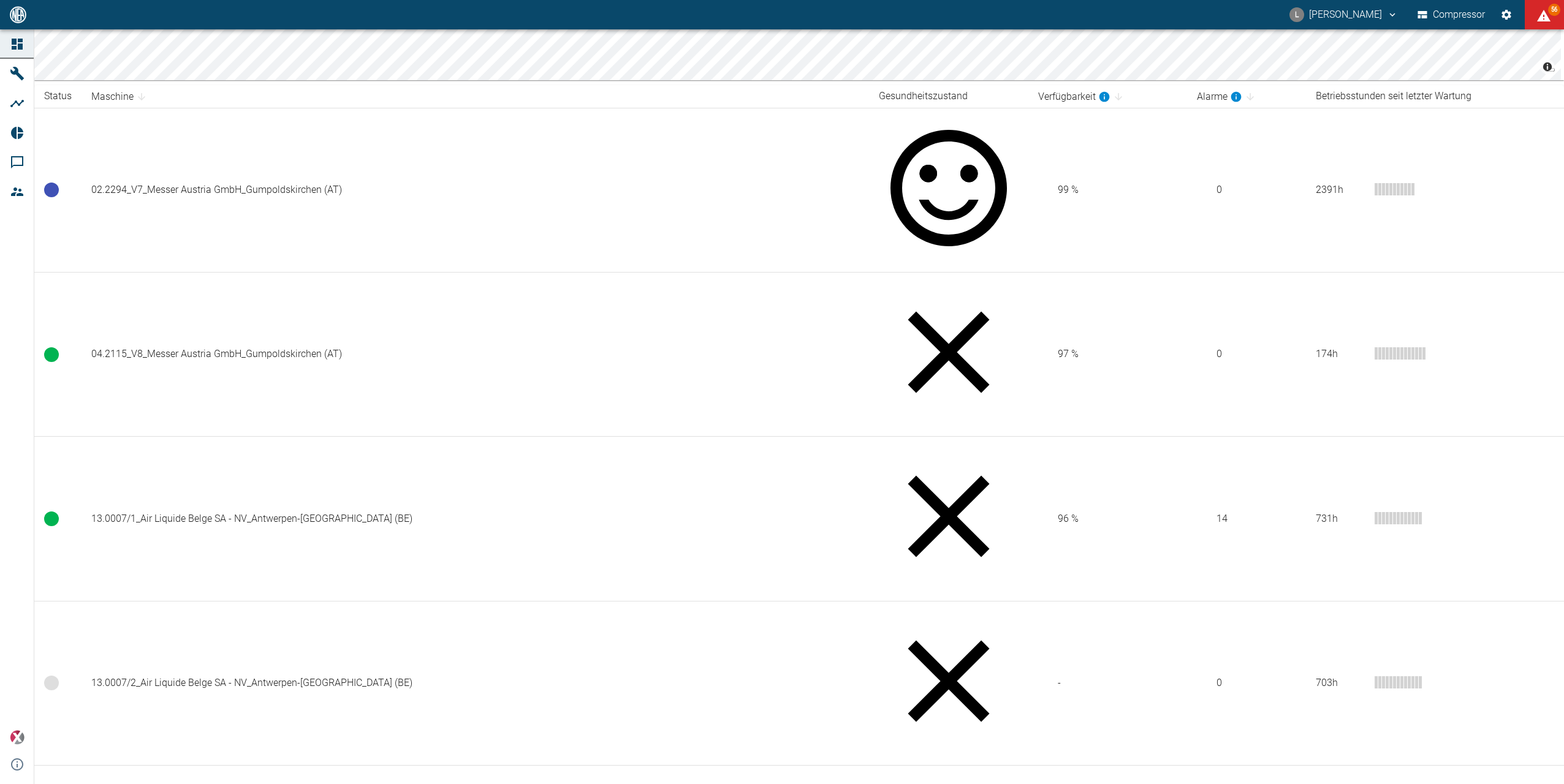 scroll, scrollTop: 245, scrollLeft: 0, axis: vertical 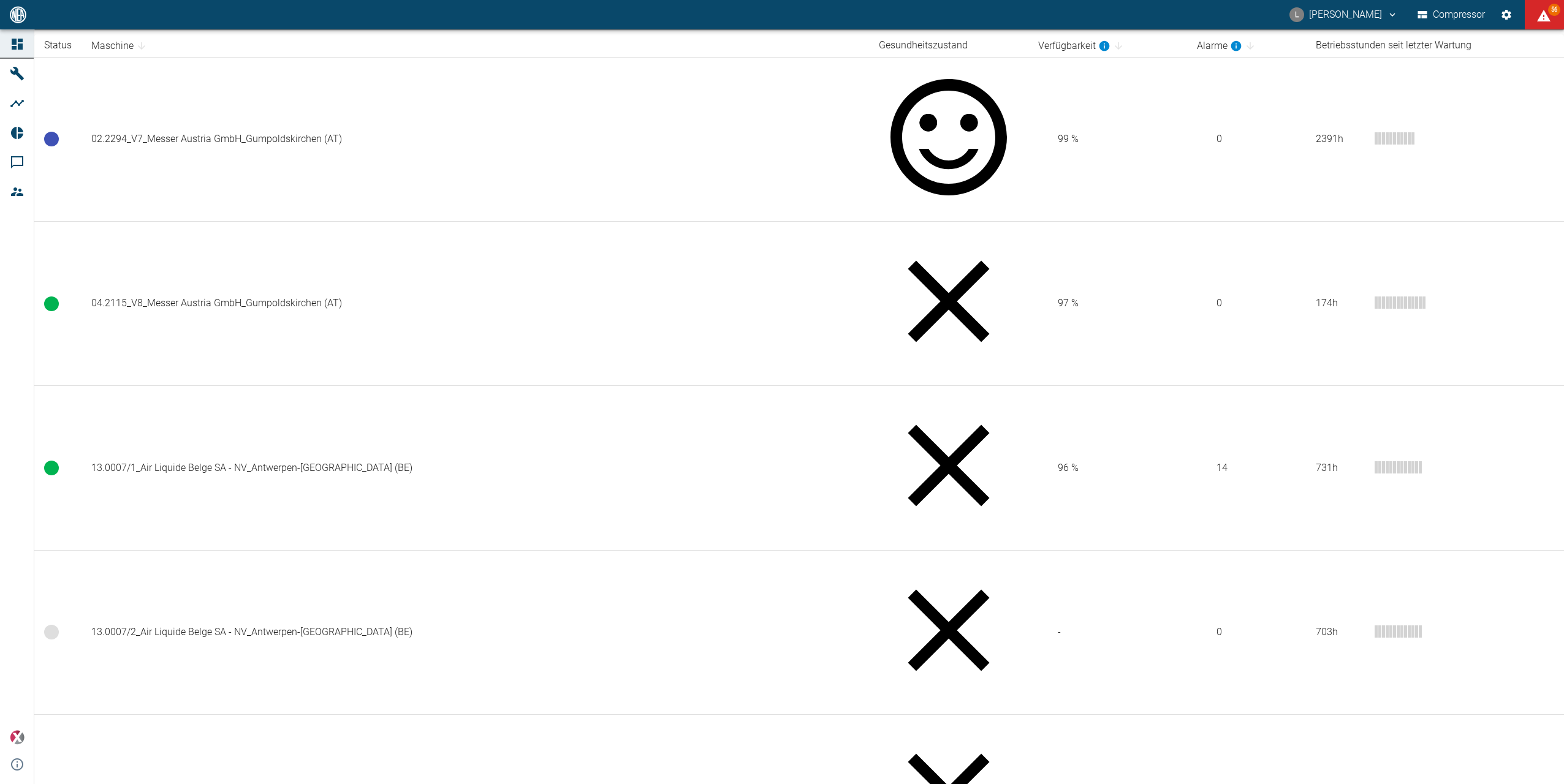 click on "908000047_Air Liquide Belge SA - NV_Antwerpen-Lillo (BE)" at bounding box center (475, 2604) 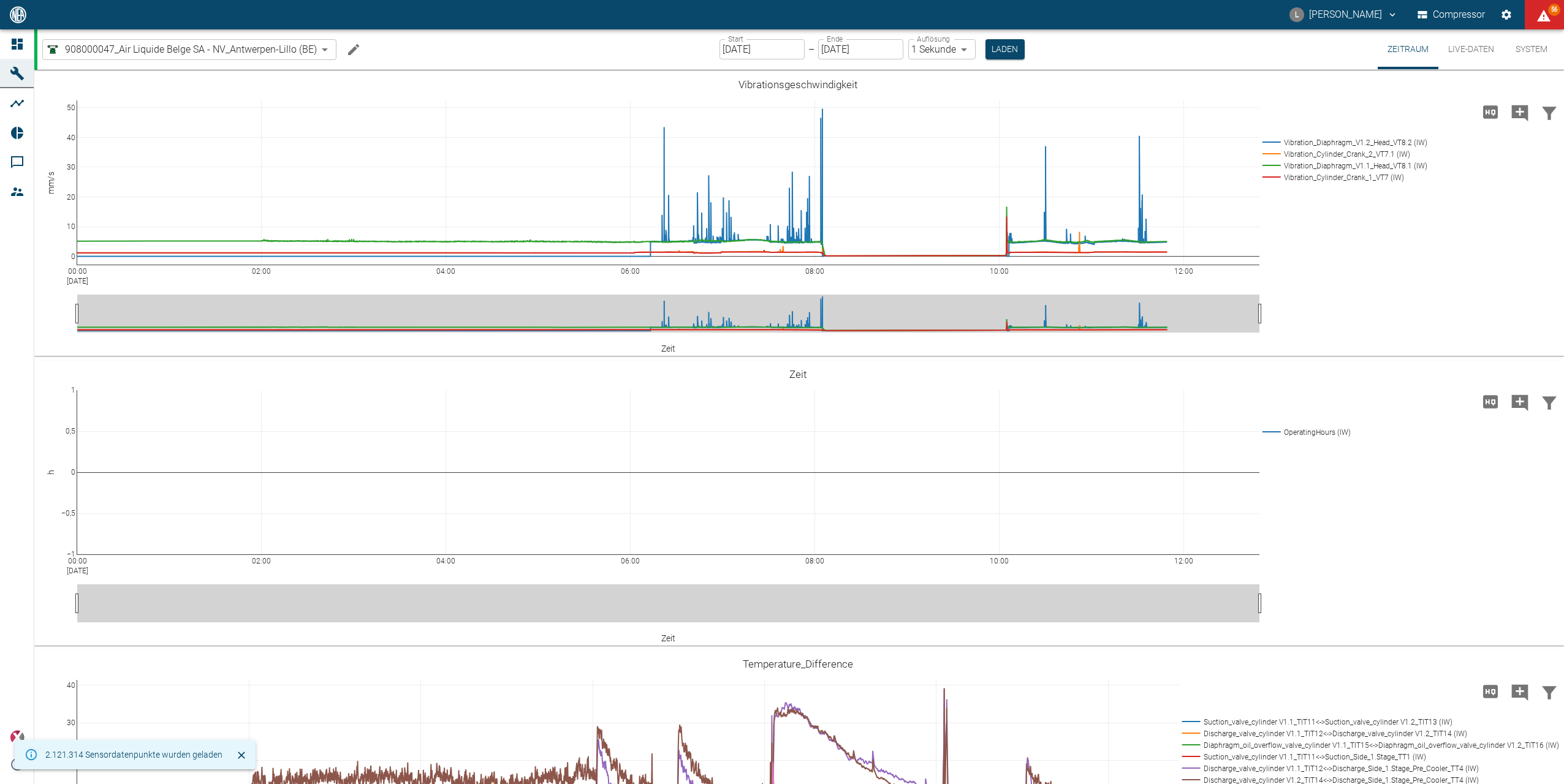 scroll, scrollTop: 0, scrollLeft: 0, axis: both 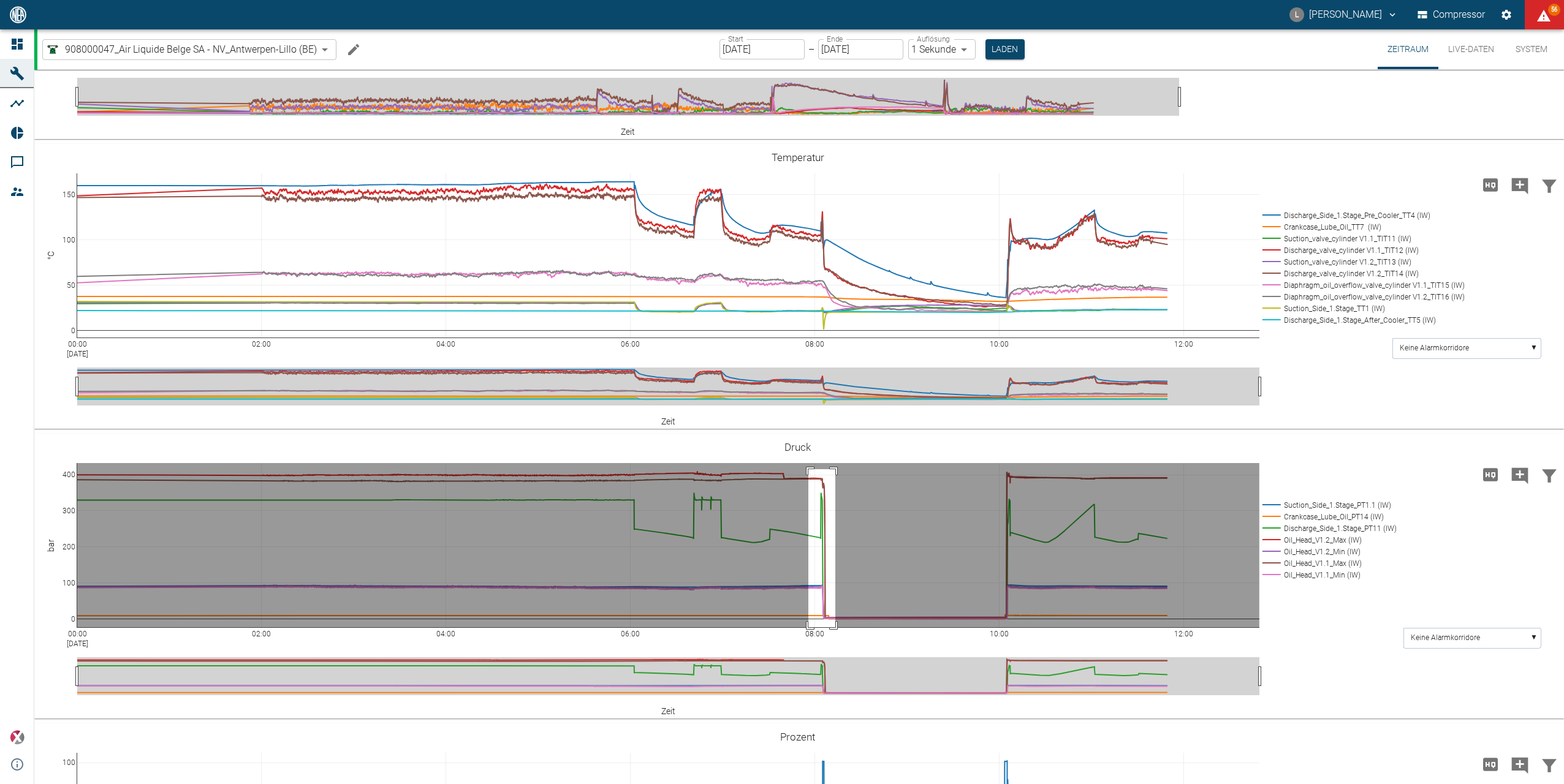 drag, startPoint x: 808, startPoint y: 469, endPoint x: 835, endPoint y: 631, distance: 164.23459 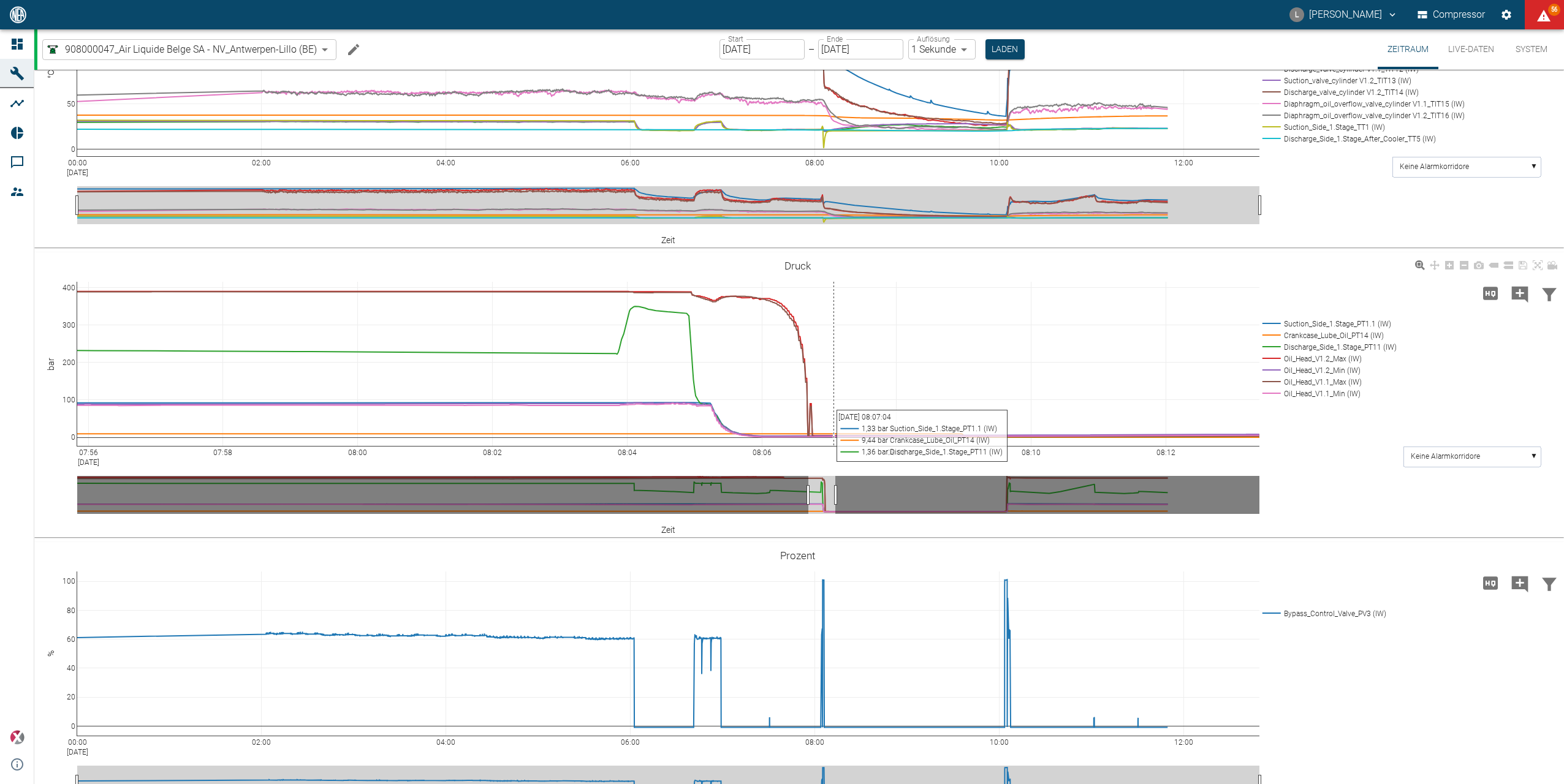 scroll, scrollTop: 980, scrollLeft: 0, axis: vertical 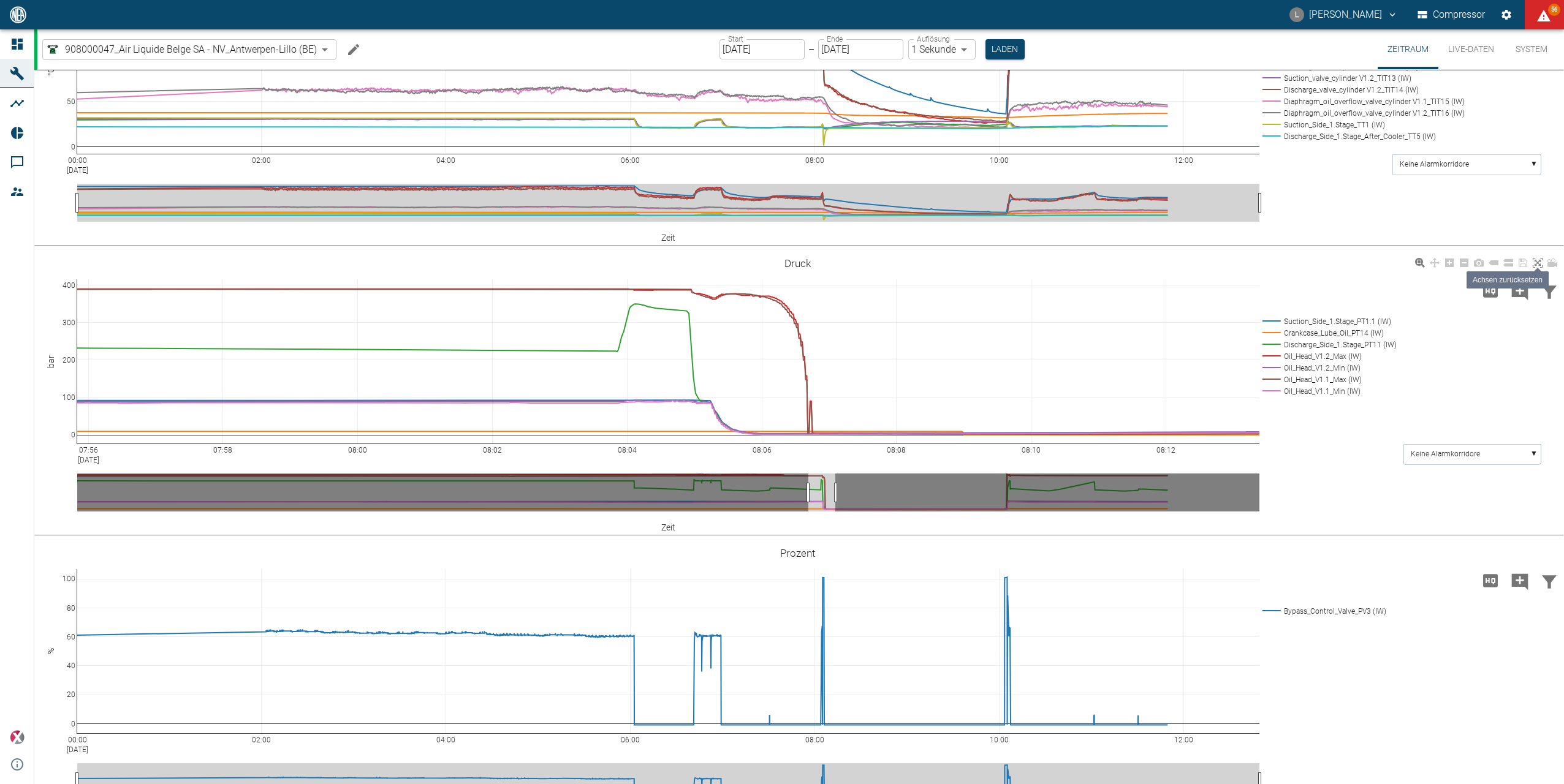 click 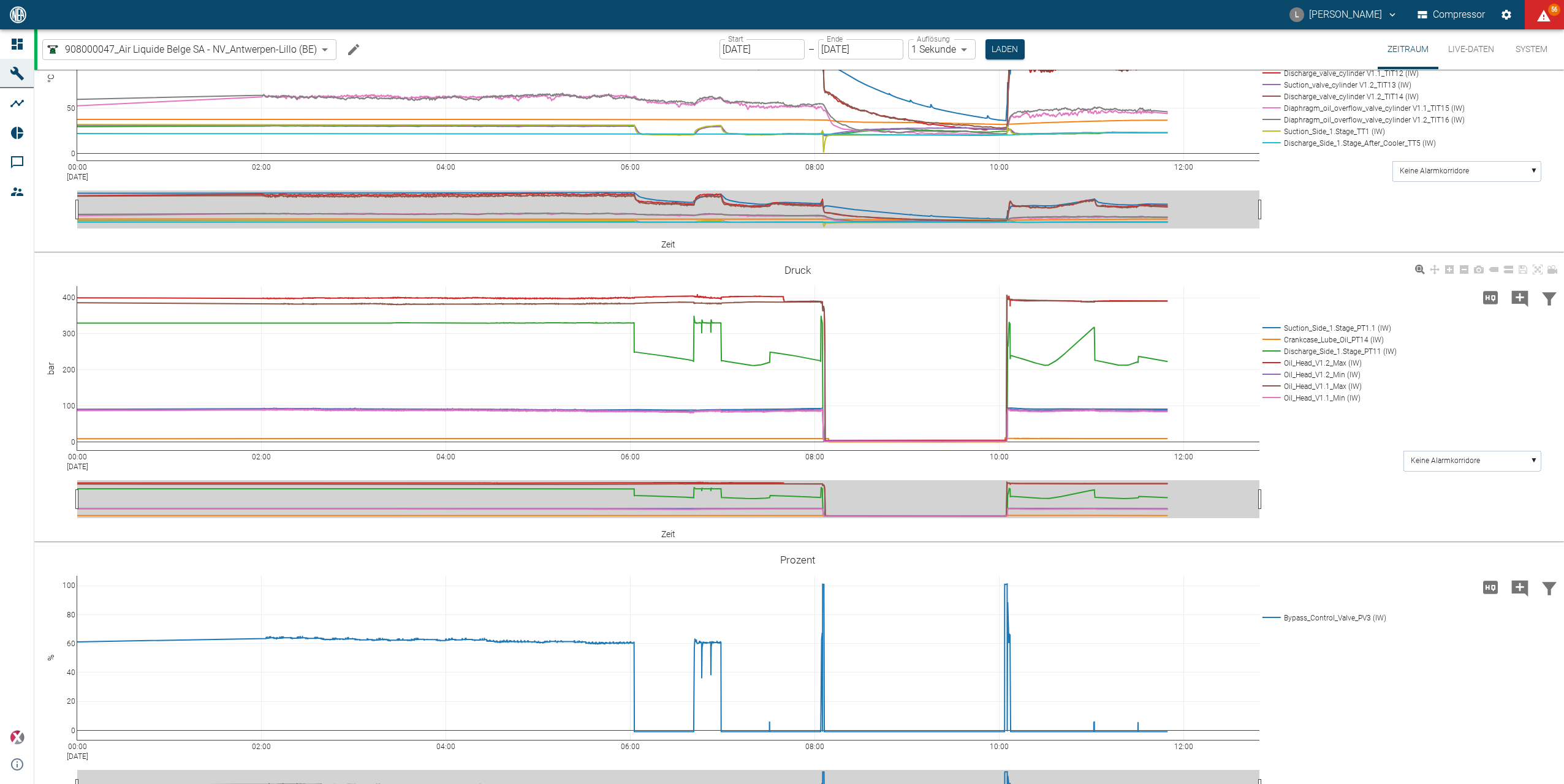scroll, scrollTop: 886, scrollLeft: 0, axis: vertical 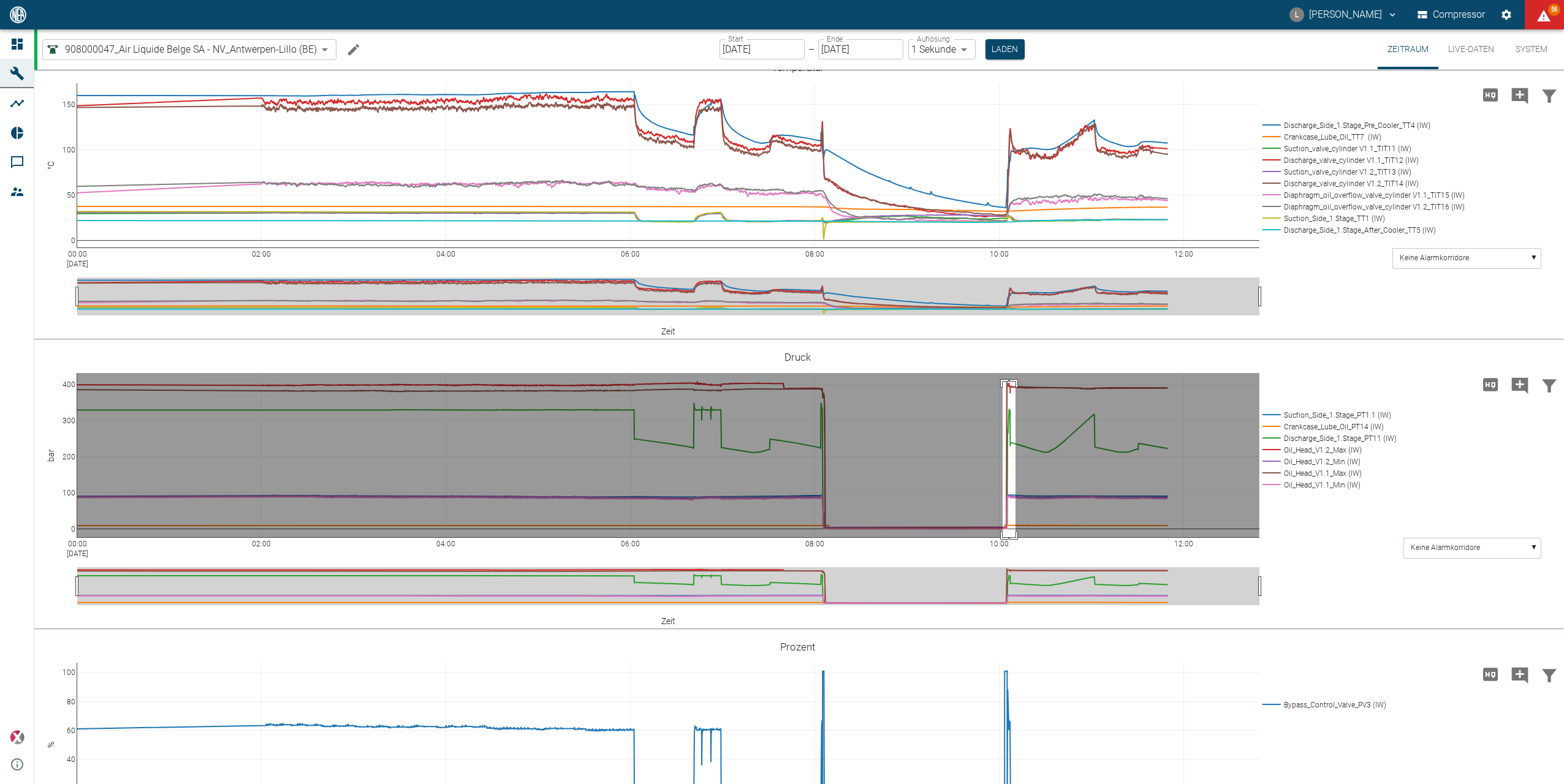 drag, startPoint x: 1003, startPoint y: 382, endPoint x: 1015, endPoint y: 545, distance: 163.44112 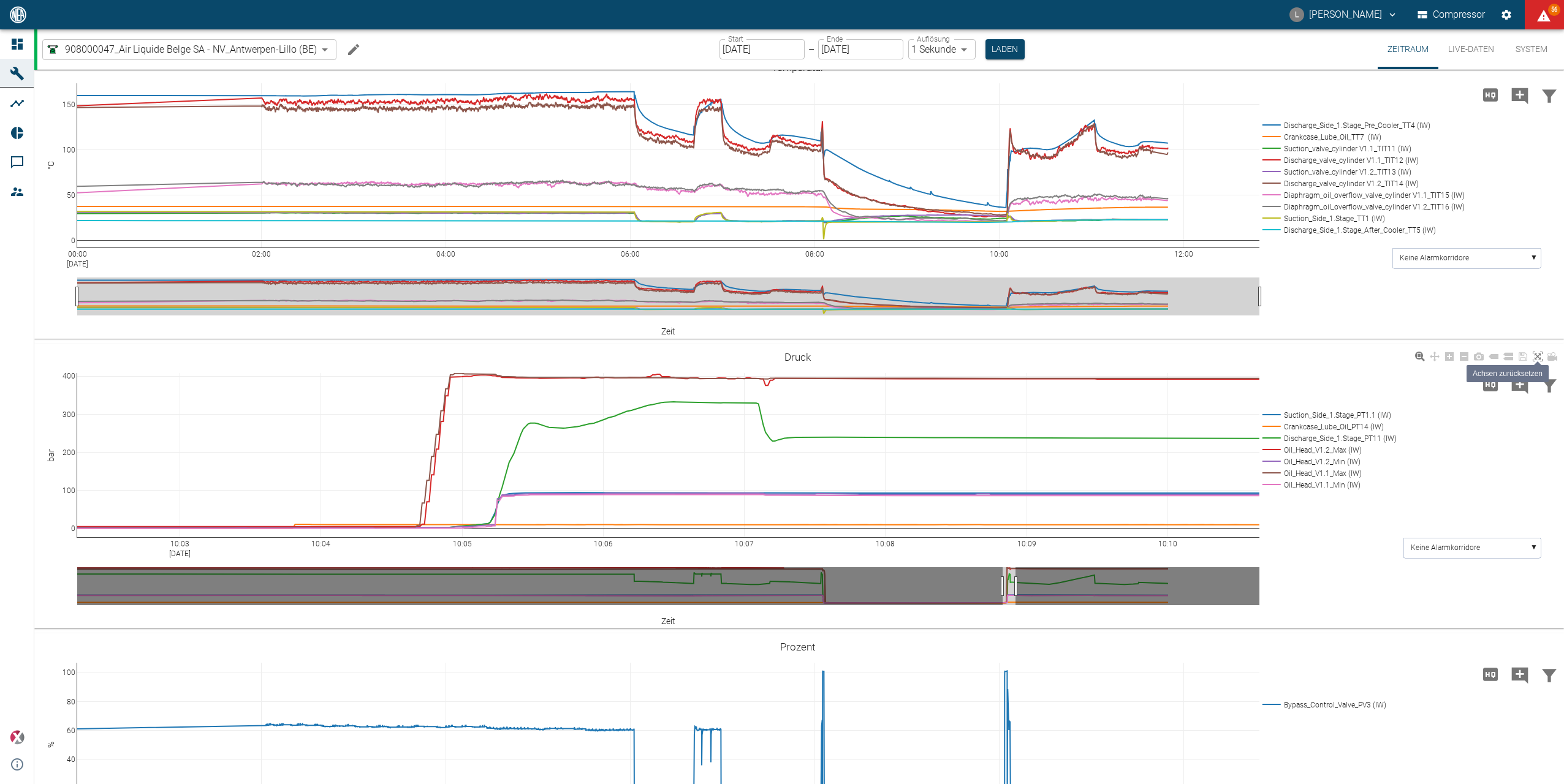 click 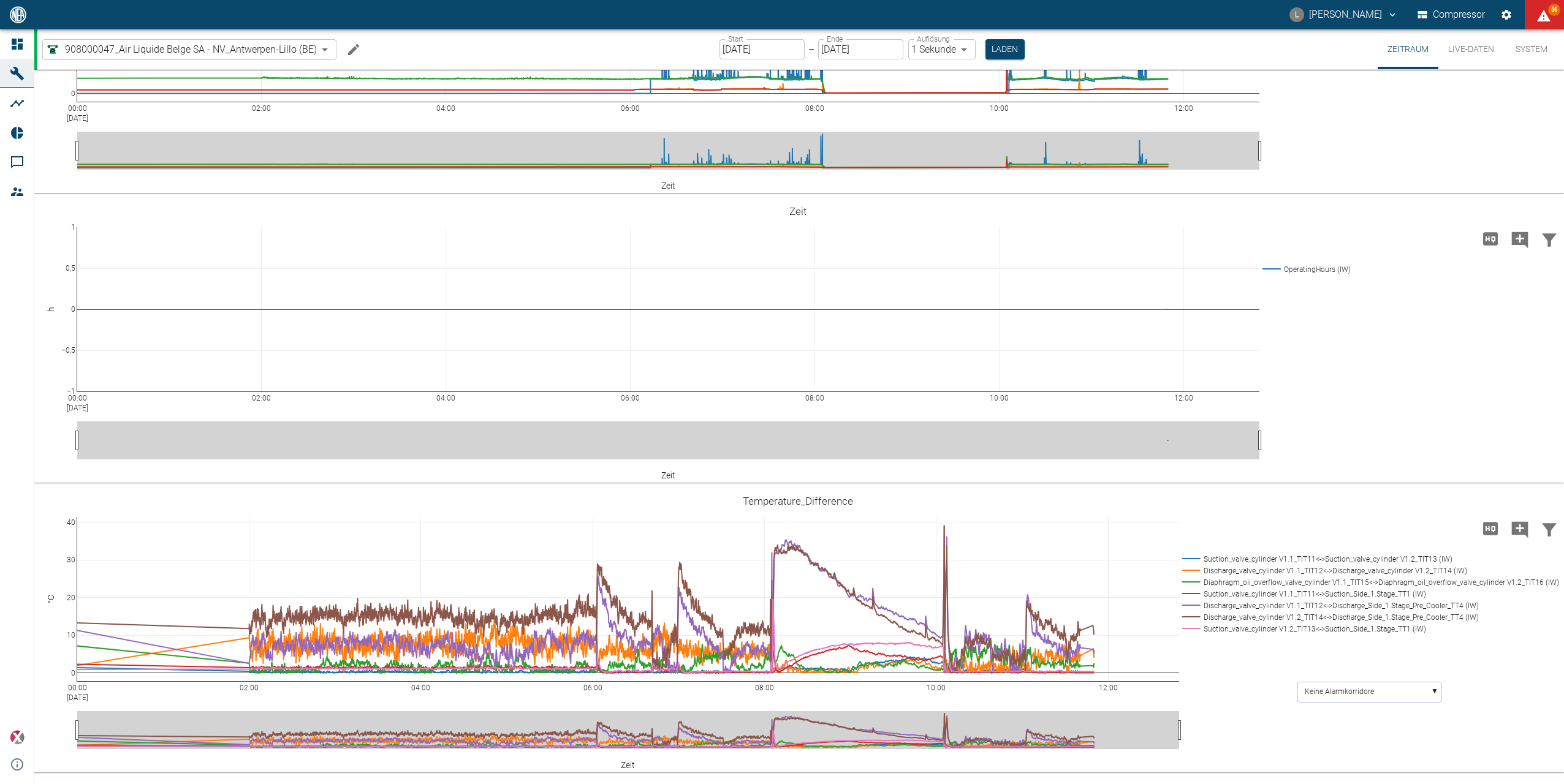 scroll, scrollTop: 0, scrollLeft: 0, axis: both 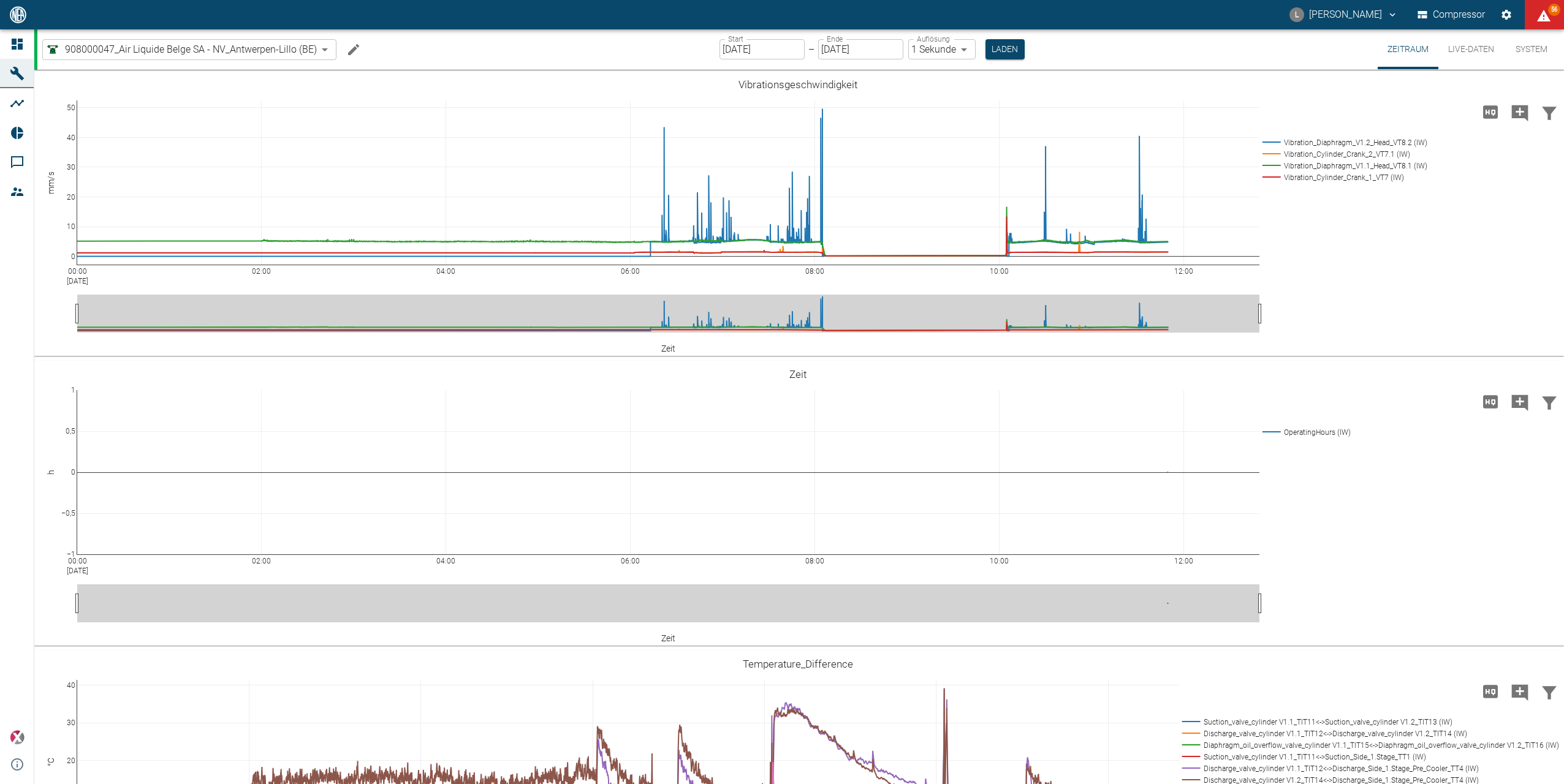 click on "Live-Daten" at bounding box center [1471, 49] 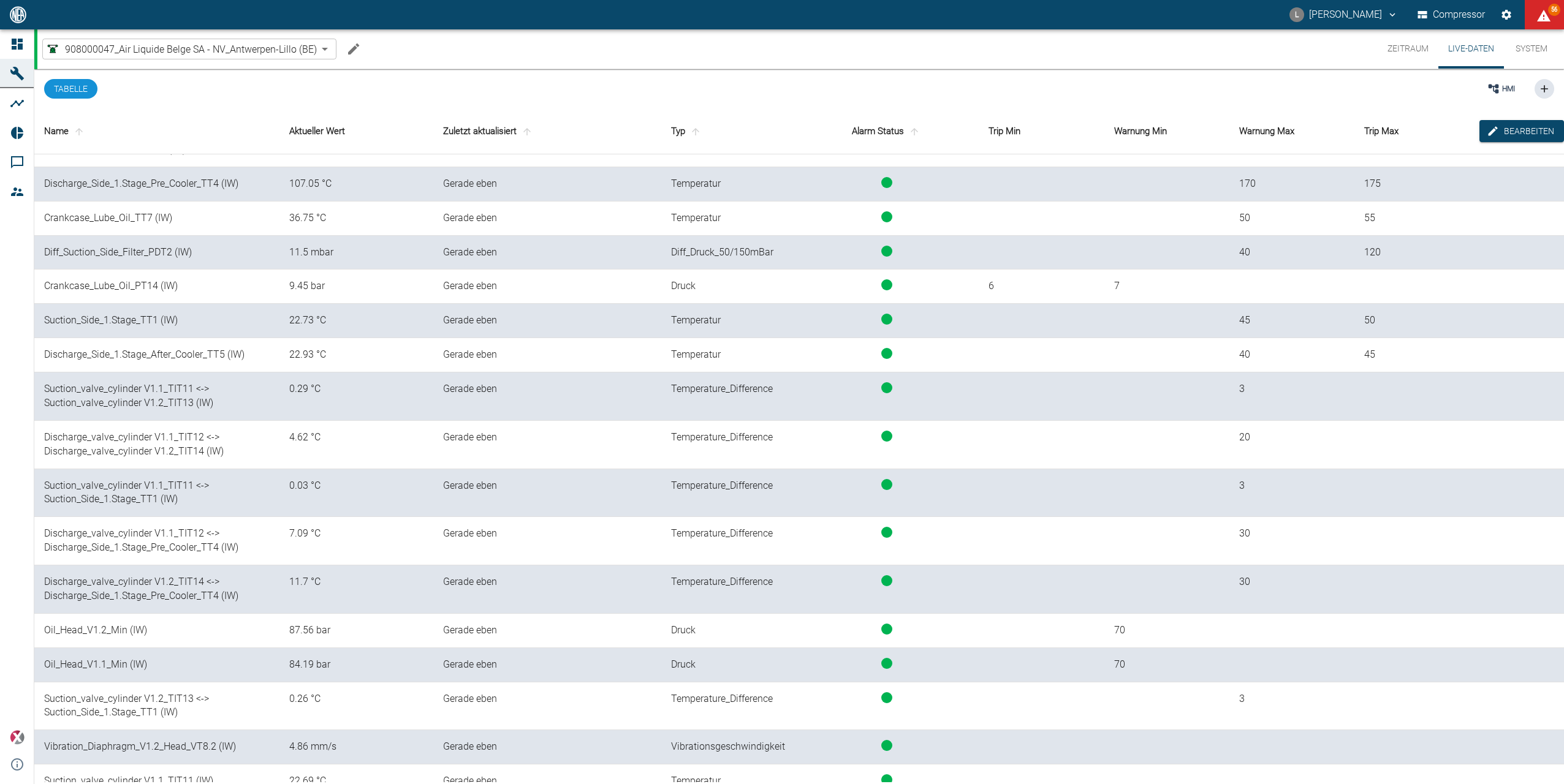 scroll, scrollTop: 0, scrollLeft: 0, axis: both 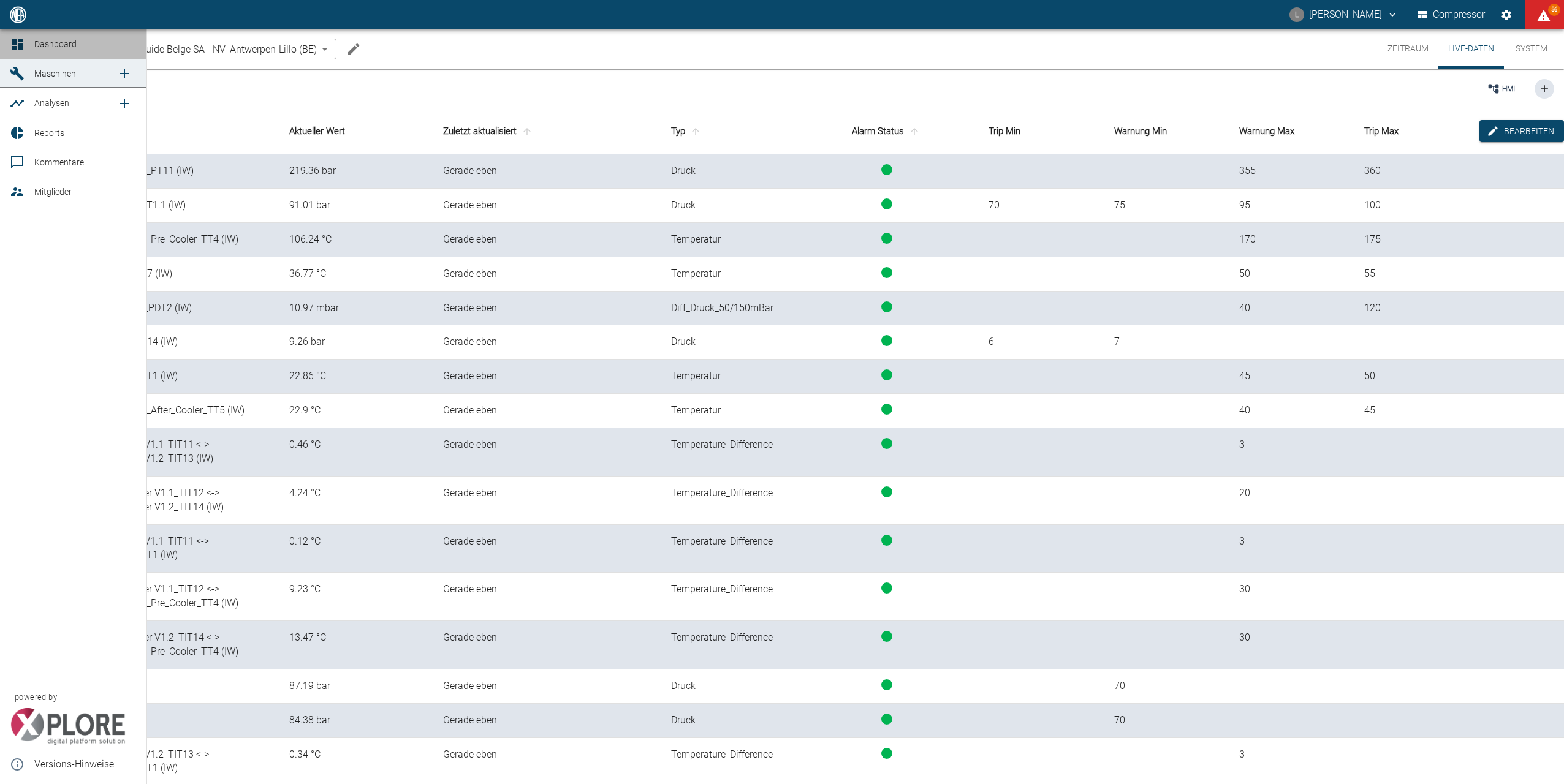 click 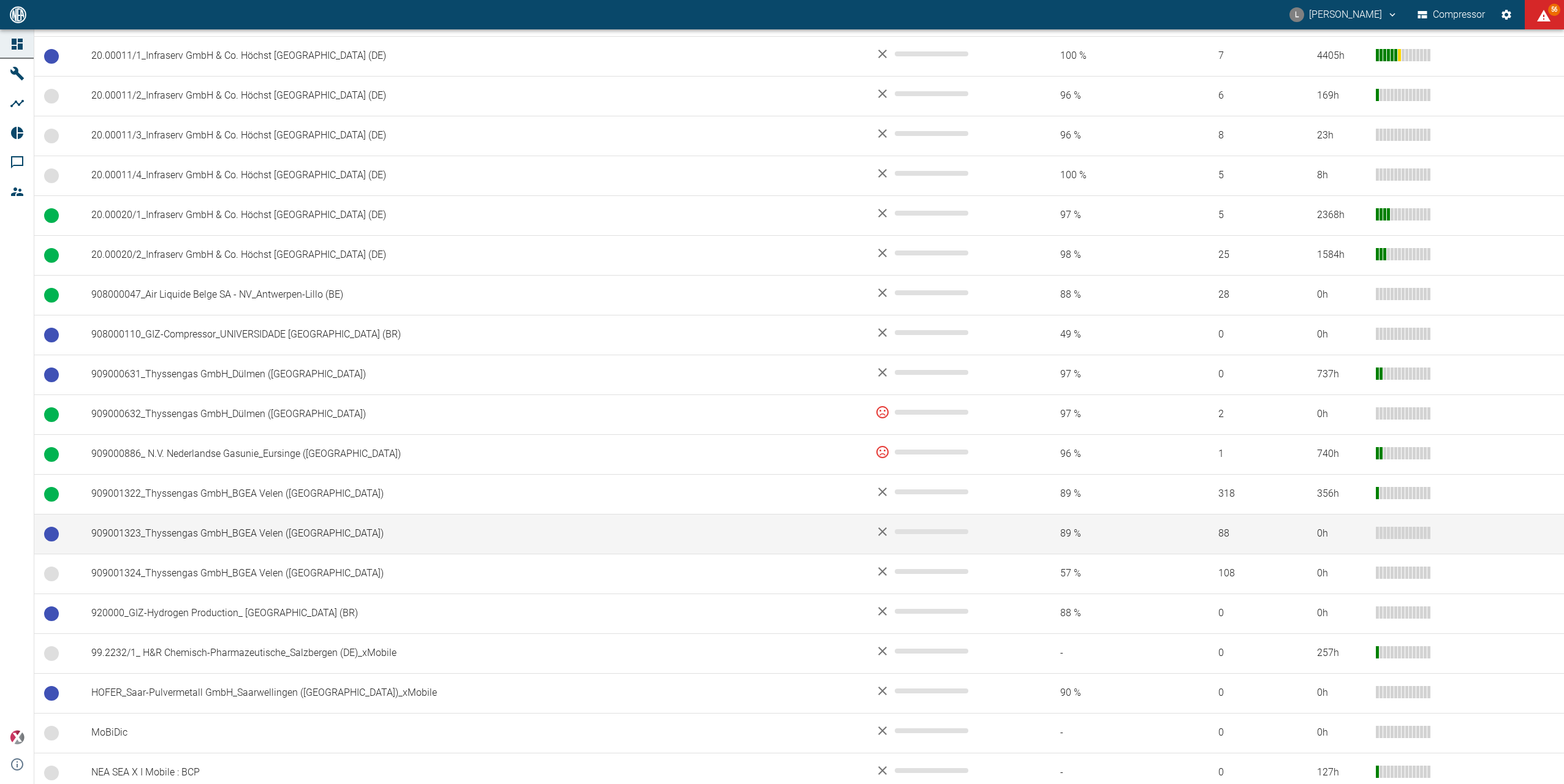 scroll, scrollTop: 673, scrollLeft: 0, axis: vertical 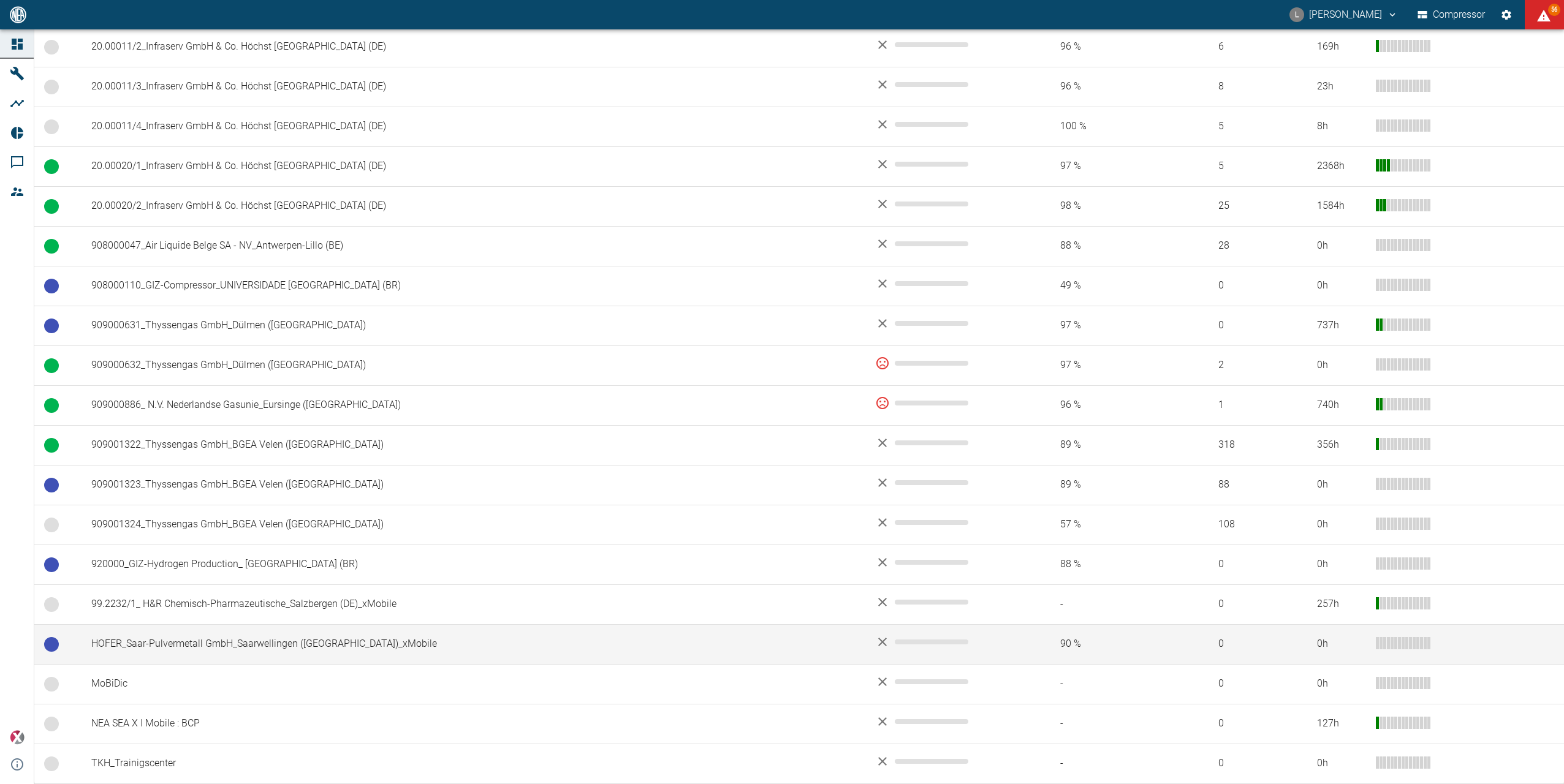 click on "HOFER_Saar-Pulvermetall GmbH_Saarwellingen ([GEOGRAPHIC_DATA])_xMobile" at bounding box center (473, 644) 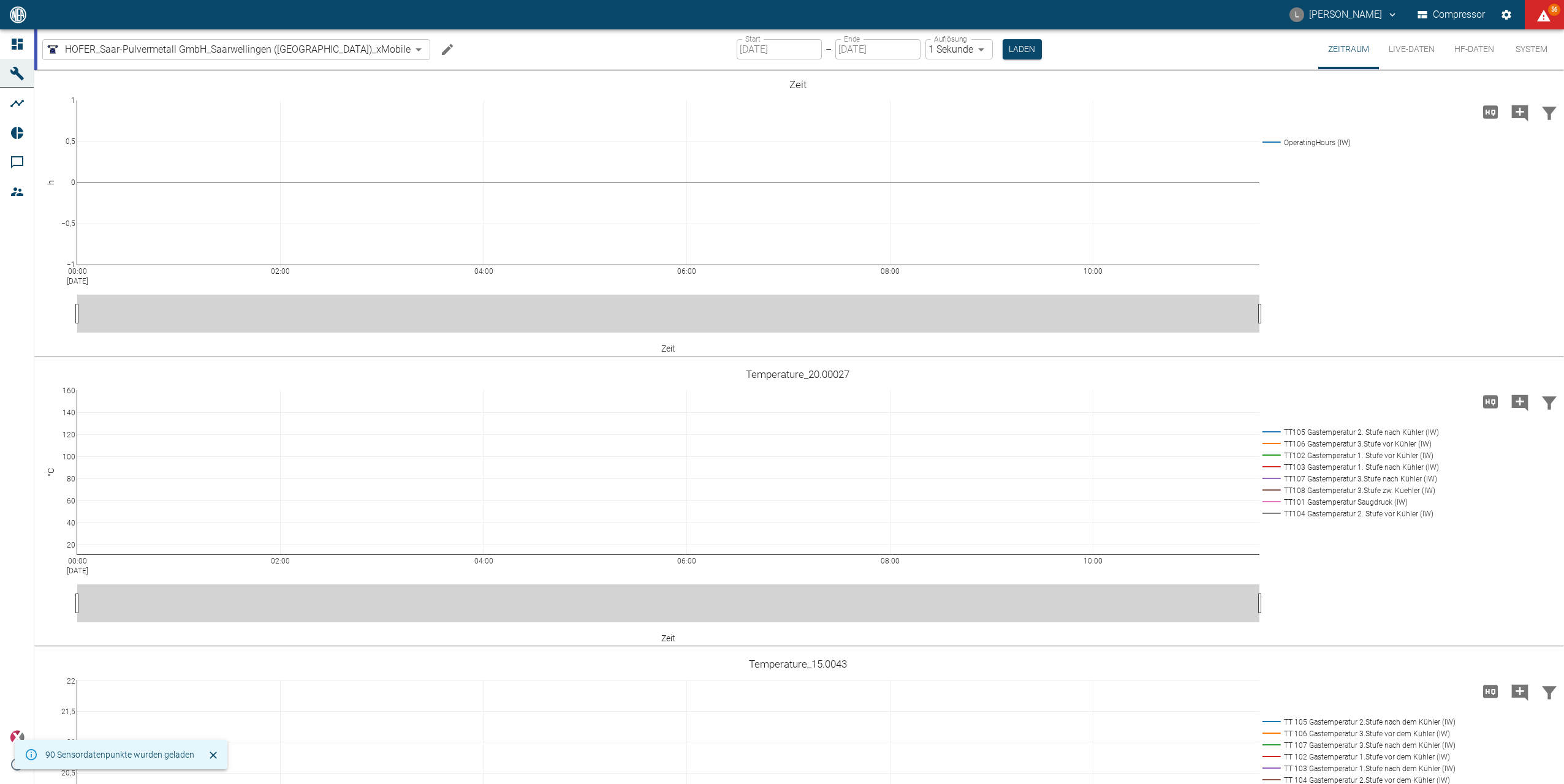 scroll, scrollTop: 0, scrollLeft: 0, axis: both 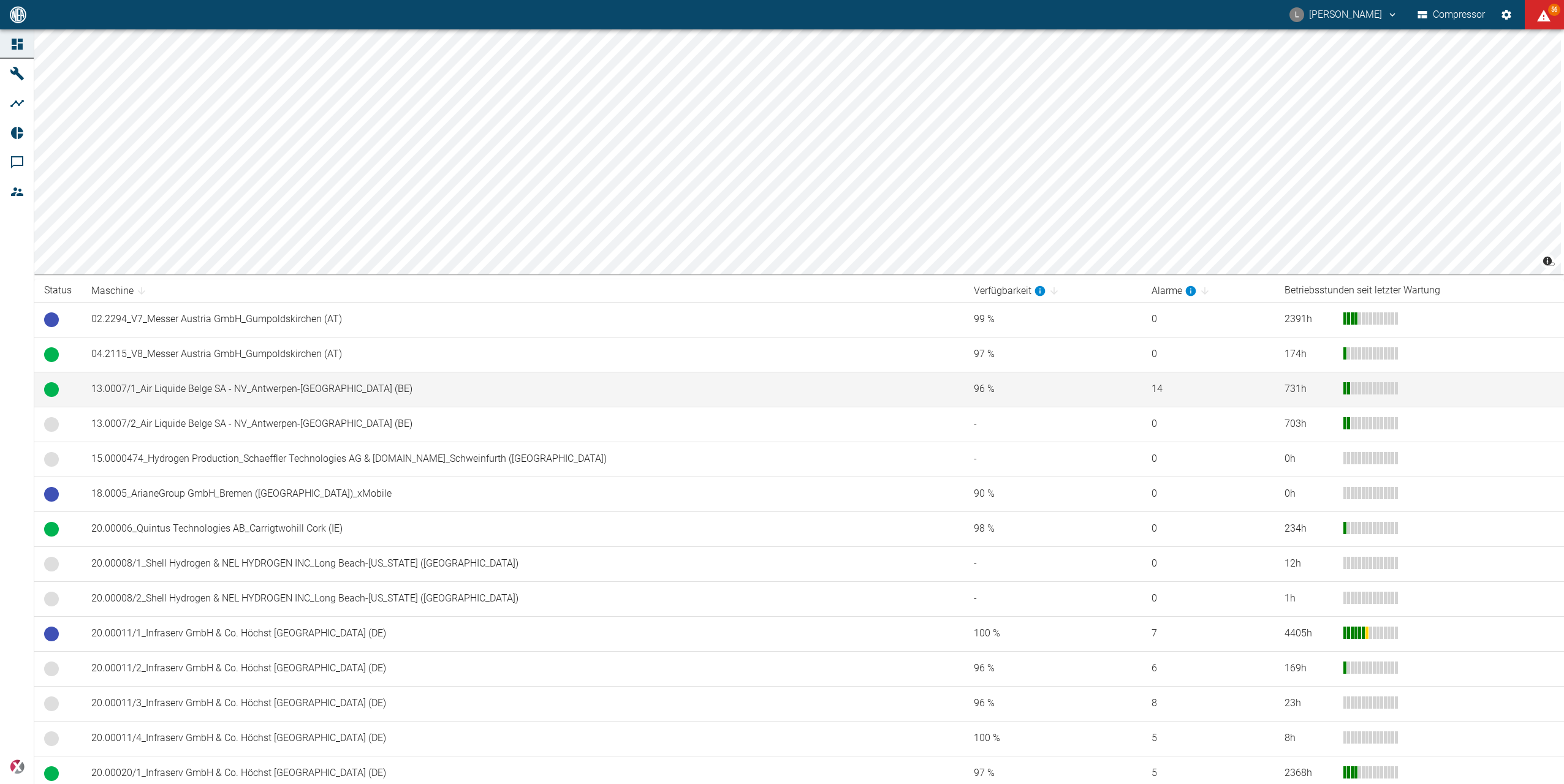click on "13.0007/1_Air Liquide Belge SA - NV_Antwerpen-[GEOGRAPHIC_DATA] (BE)" at bounding box center [523, 389] 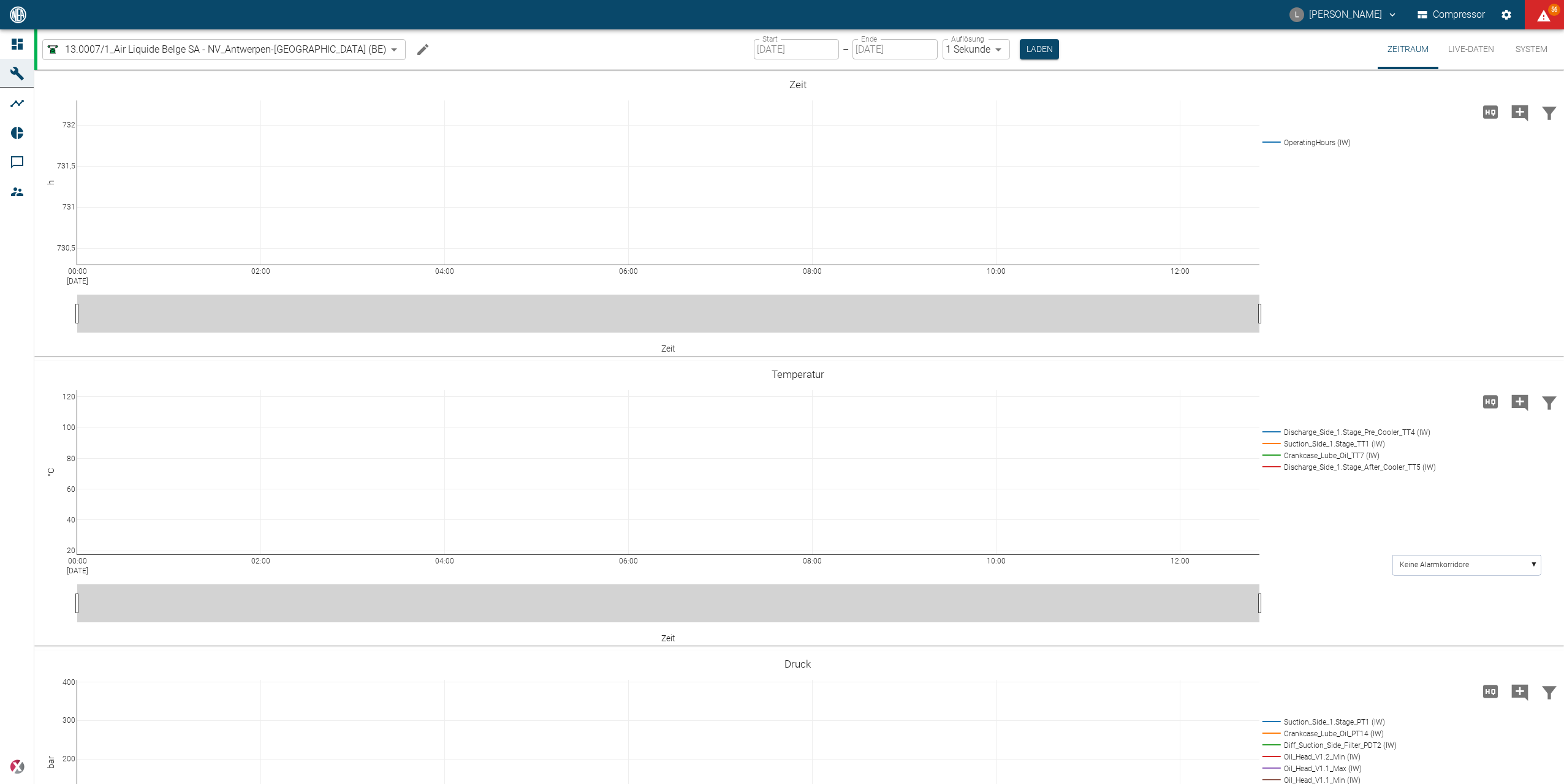click on "Live-Daten" at bounding box center (1471, 49) 